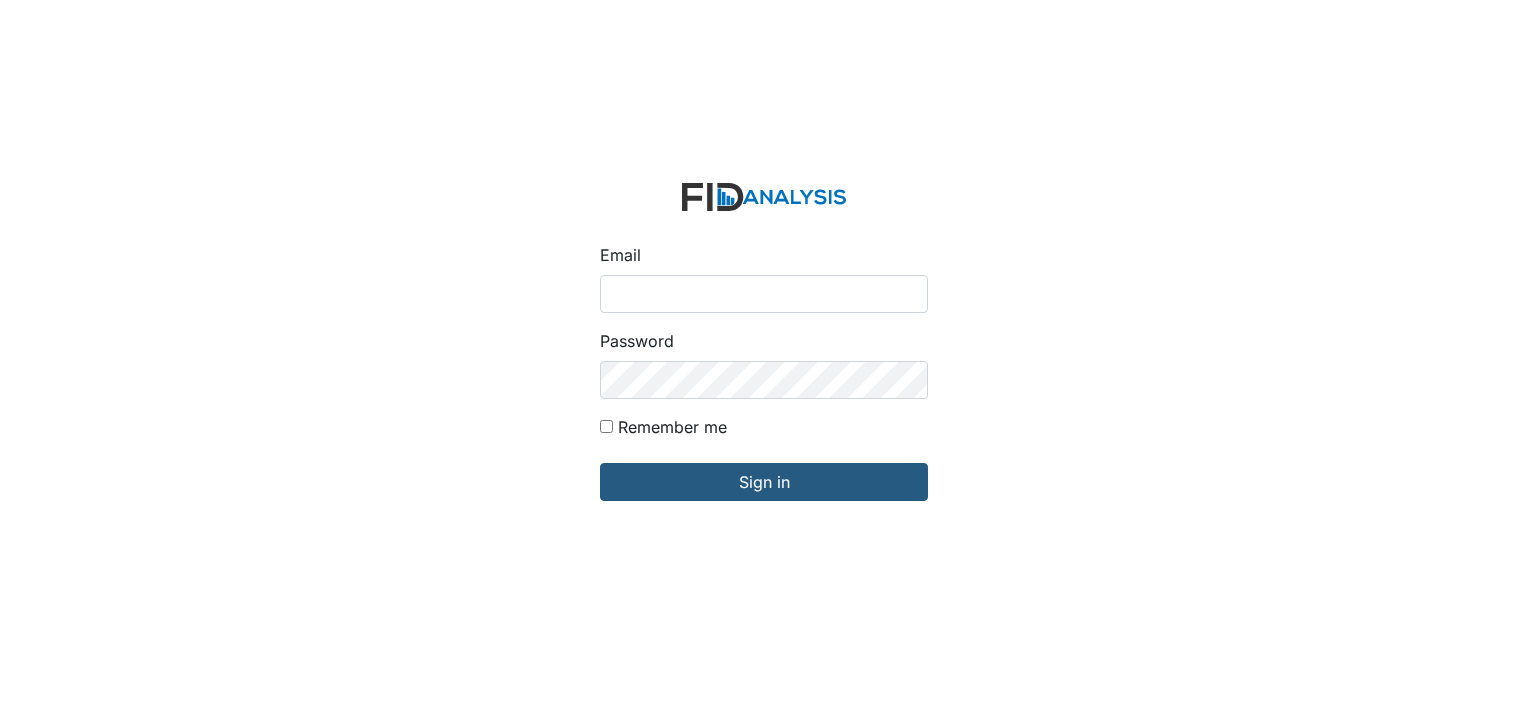 scroll, scrollTop: 0, scrollLeft: 0, axis: both 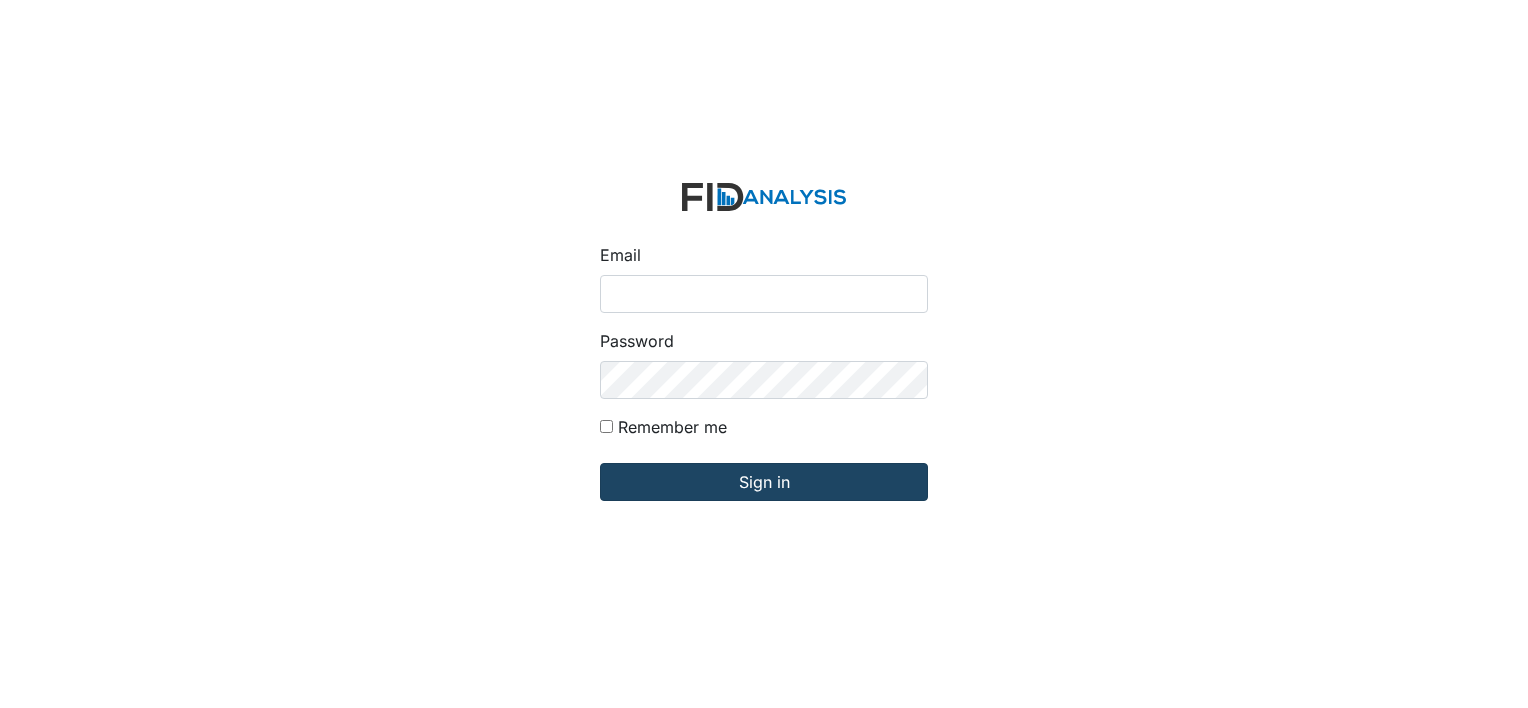 type on "[USERNAME]@example.com" 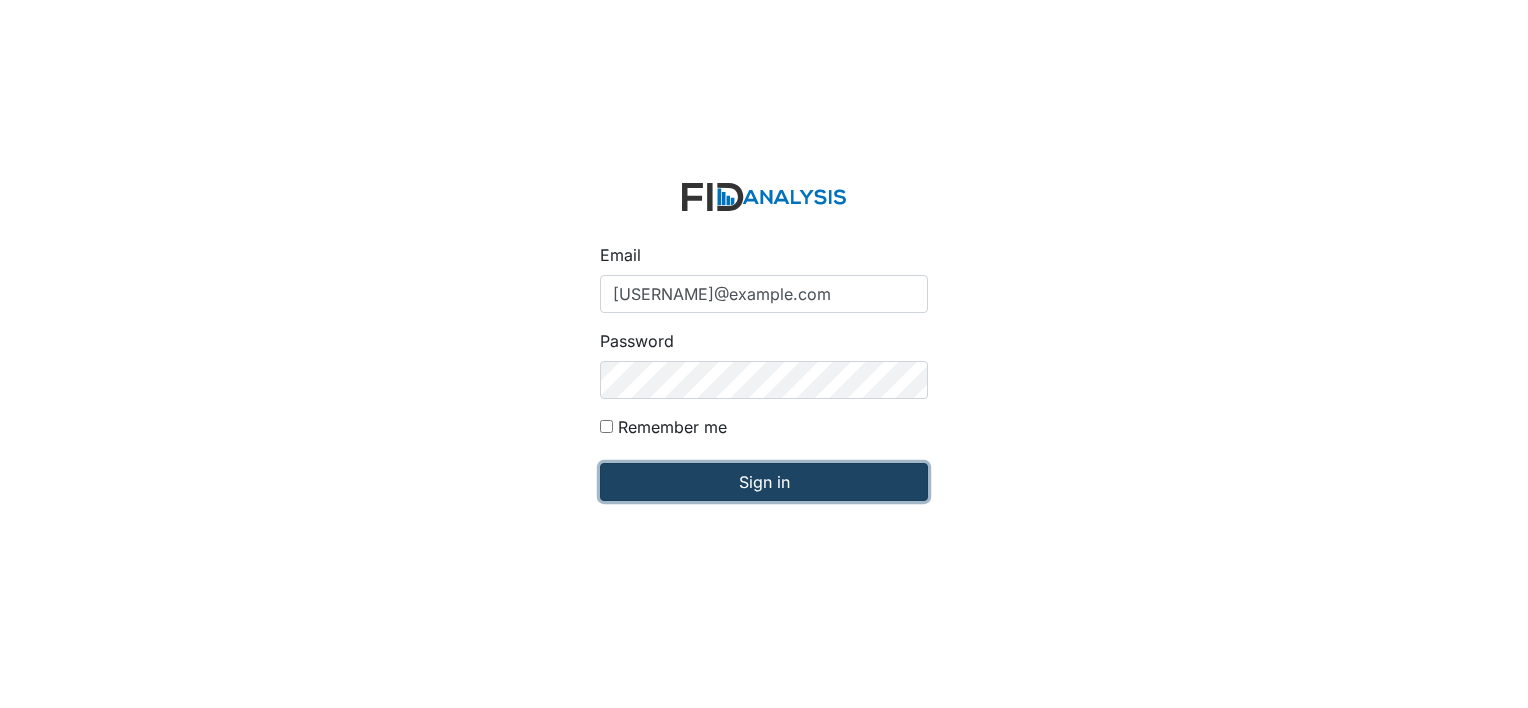 click on "Sign in" at bounding box center (764, 482) 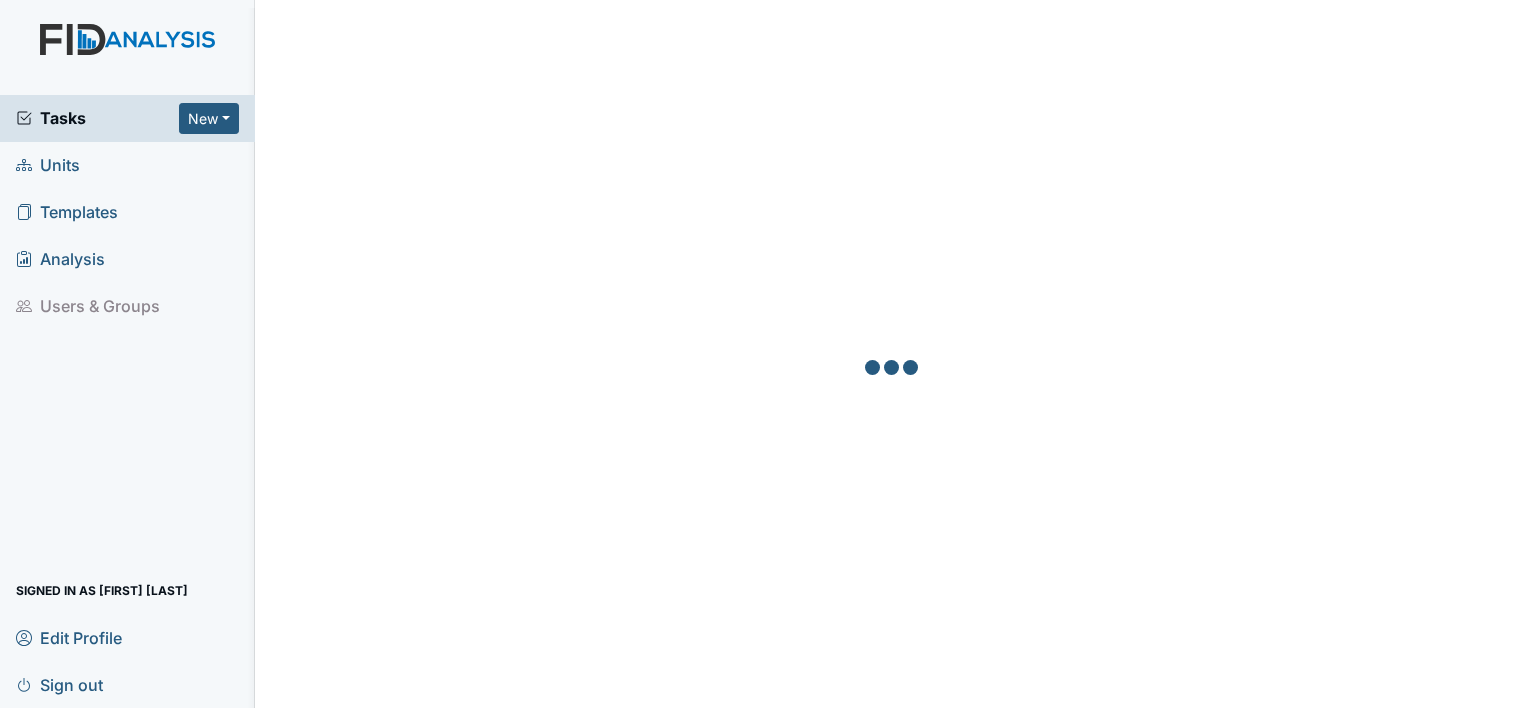 scroll, scrollTop: 0, scrollLeft: 0, axis: both 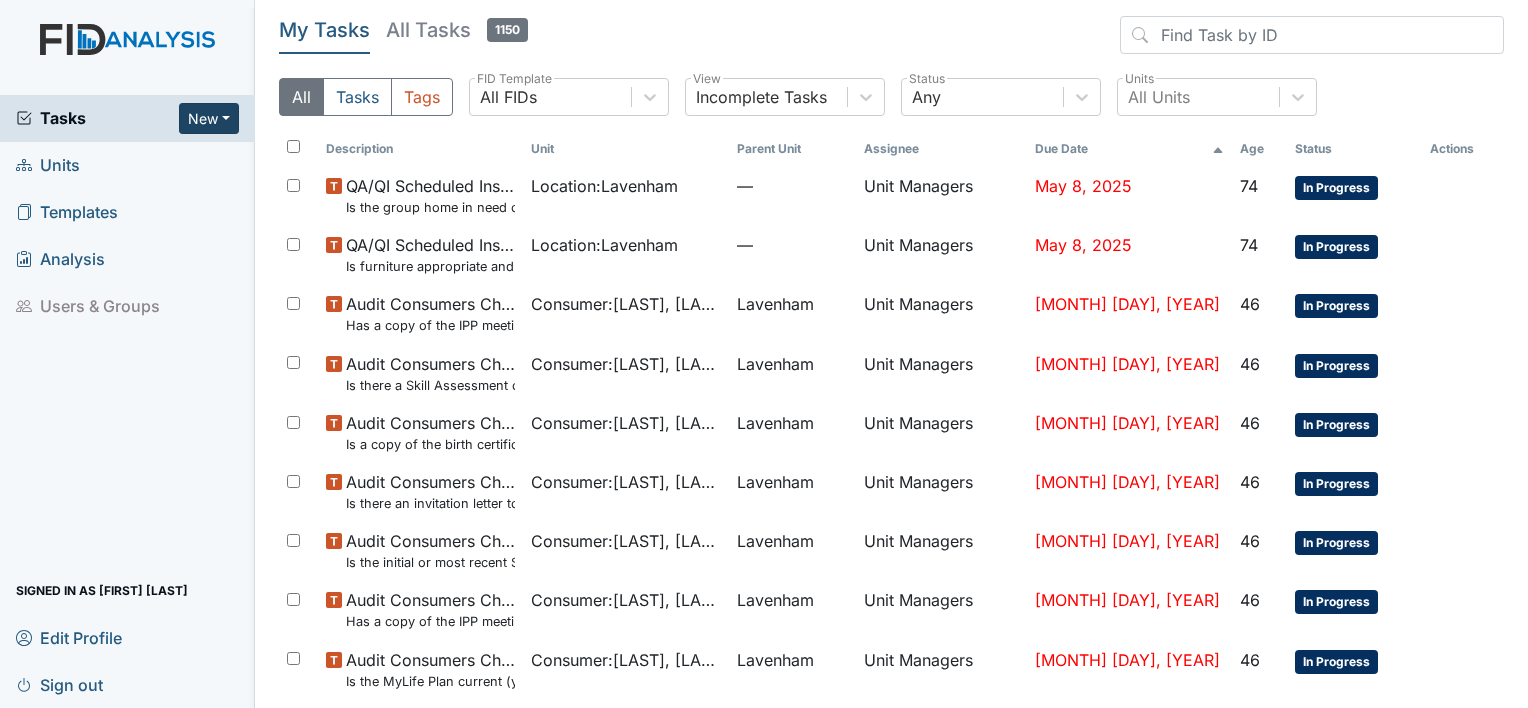 click on "New" at bounding box center (209, 118) 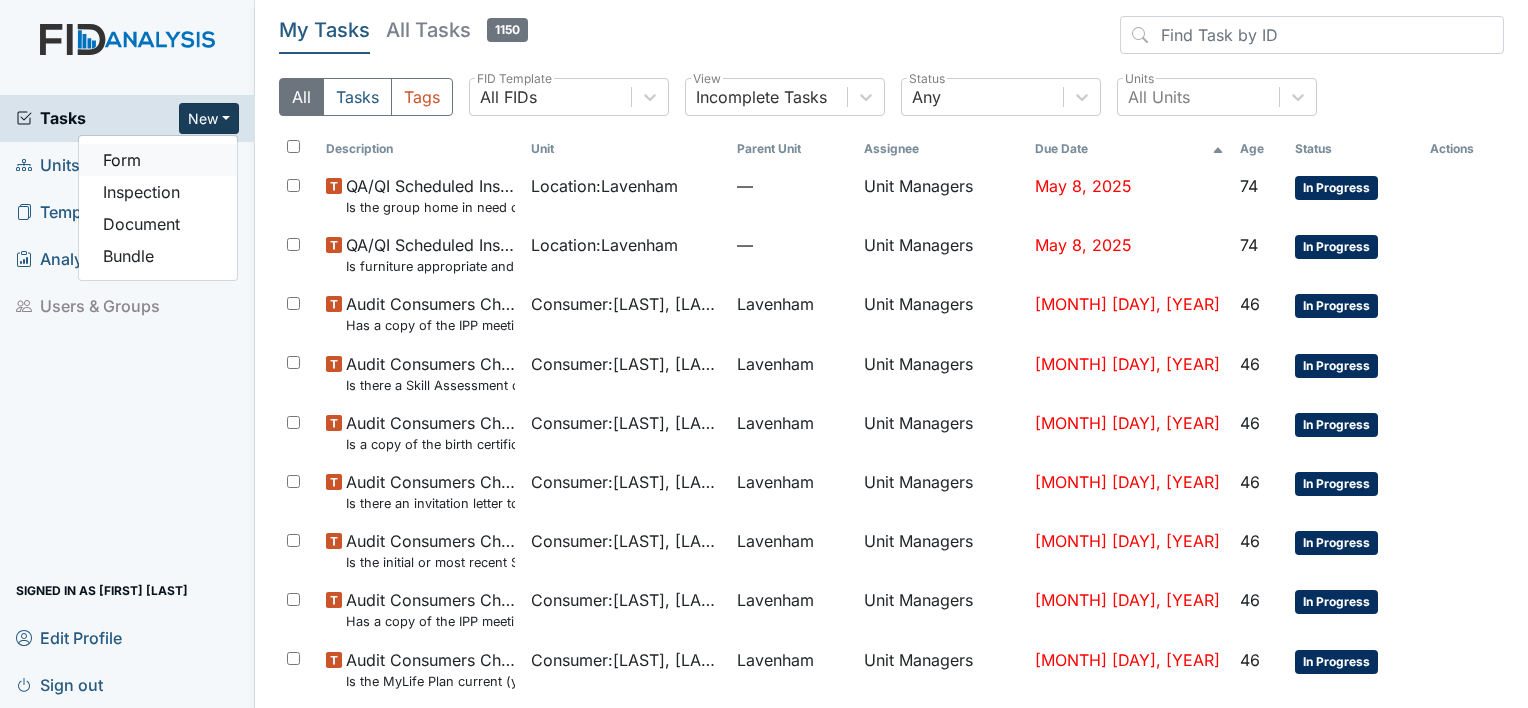 click on "Form" at bounding box center [158, 160] 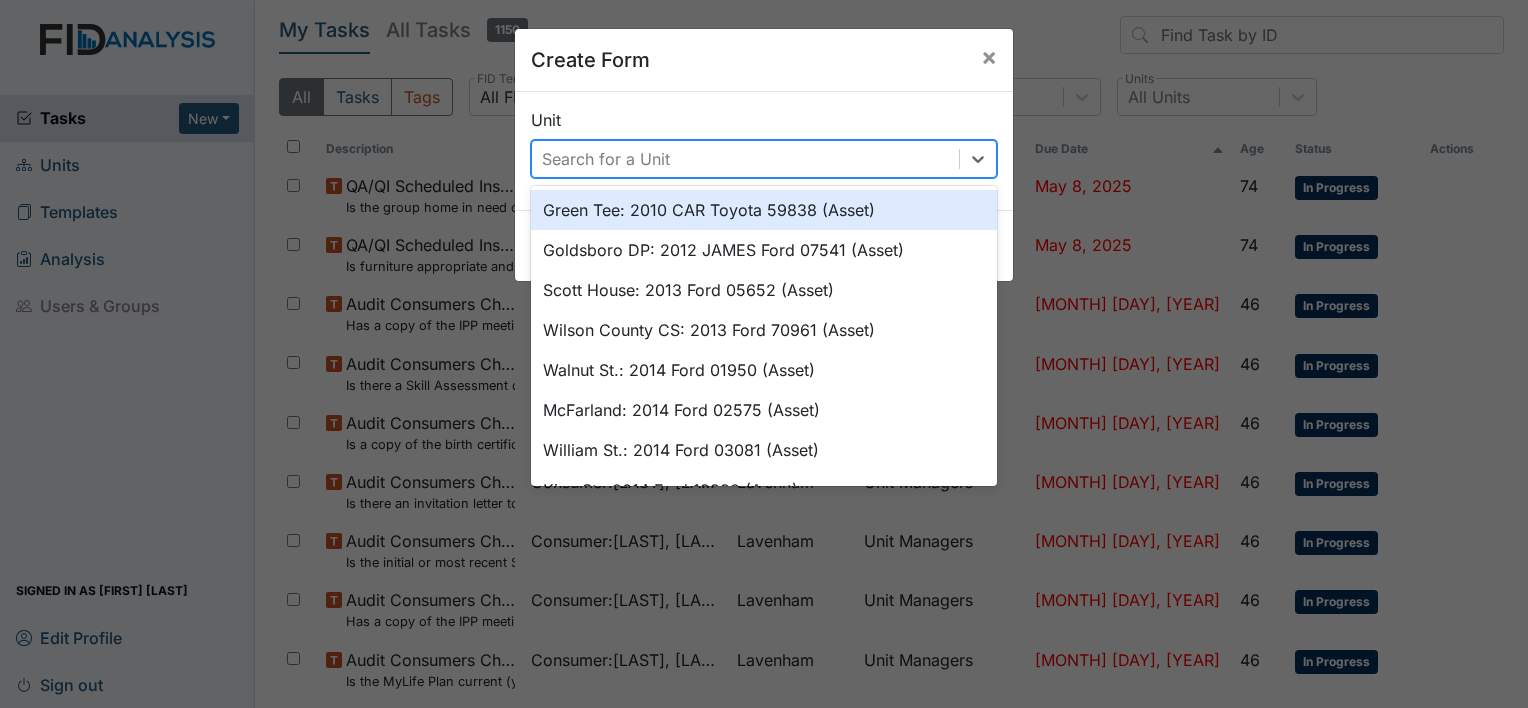 click on "Search for a Unit" at bounding box center [745, 159] 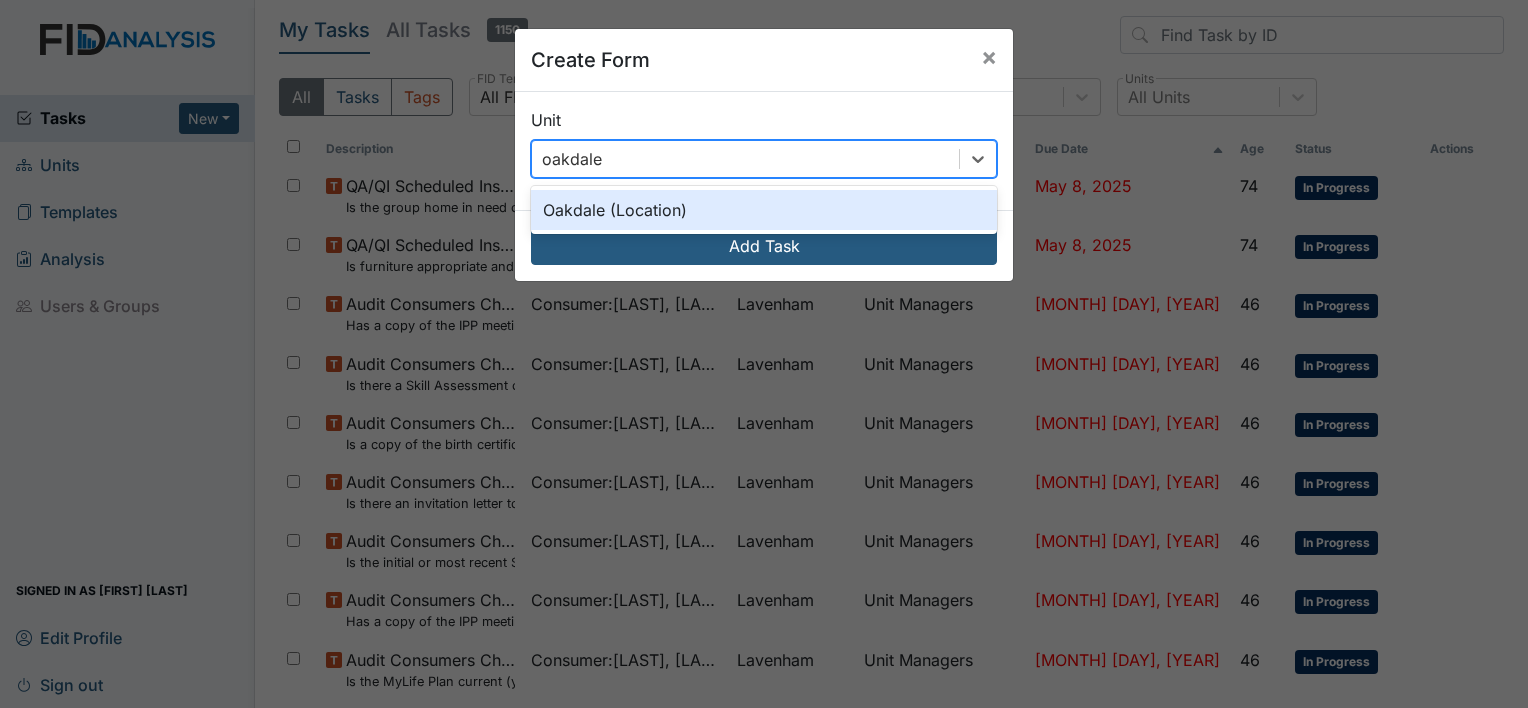 click on "Oakdale (Location)" at bounding box center [764, 210] 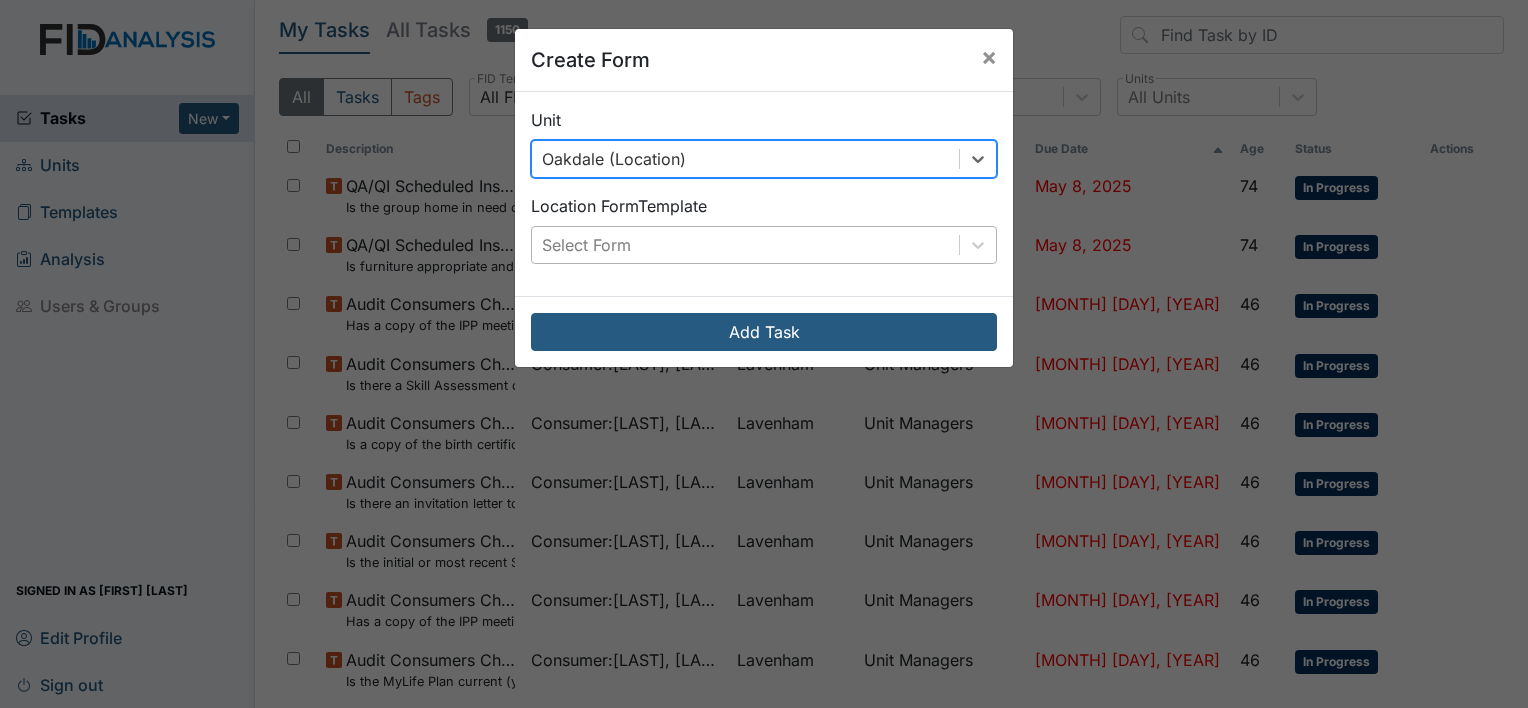 click on "Select Form" at bounding box center (745, 245) 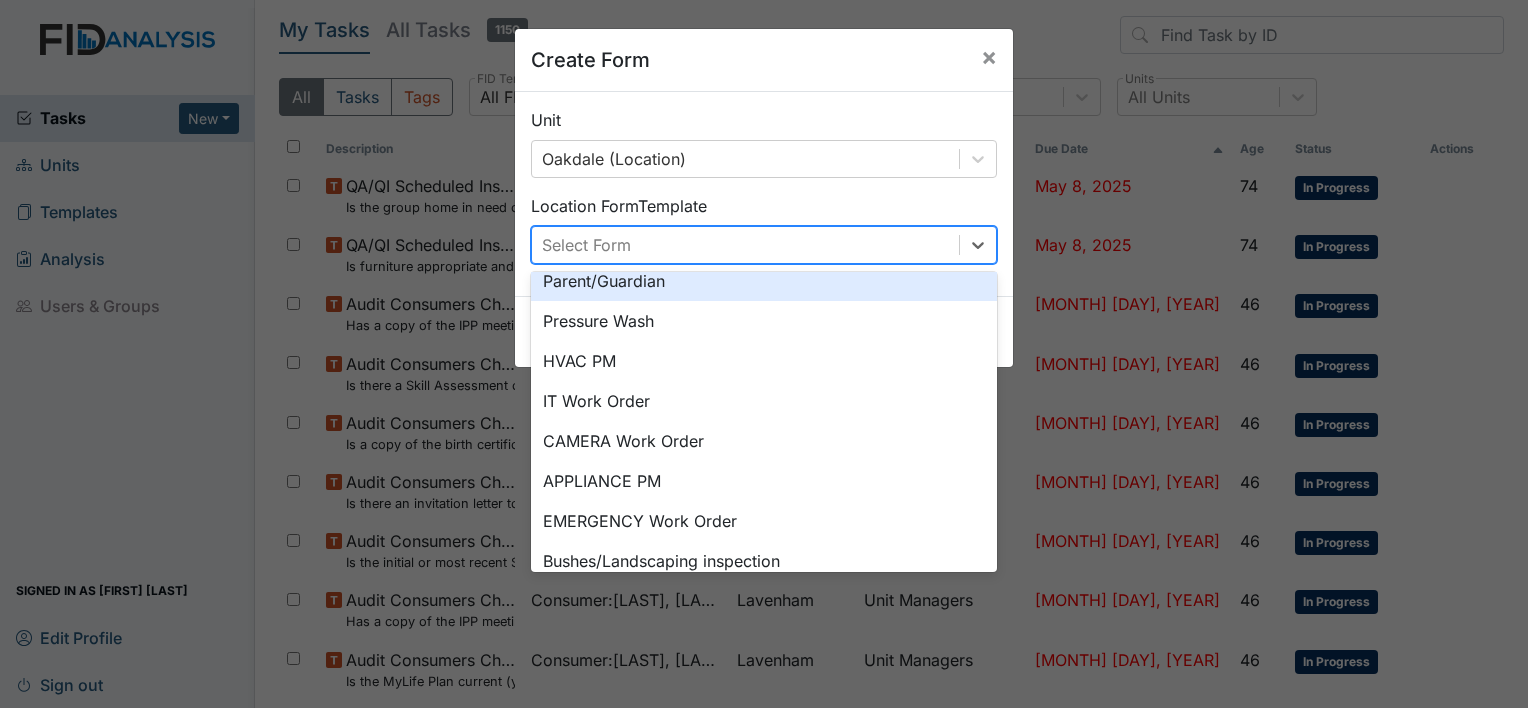 scroll, scrollTop: 200, scrollLeft: 0, axis: vertical 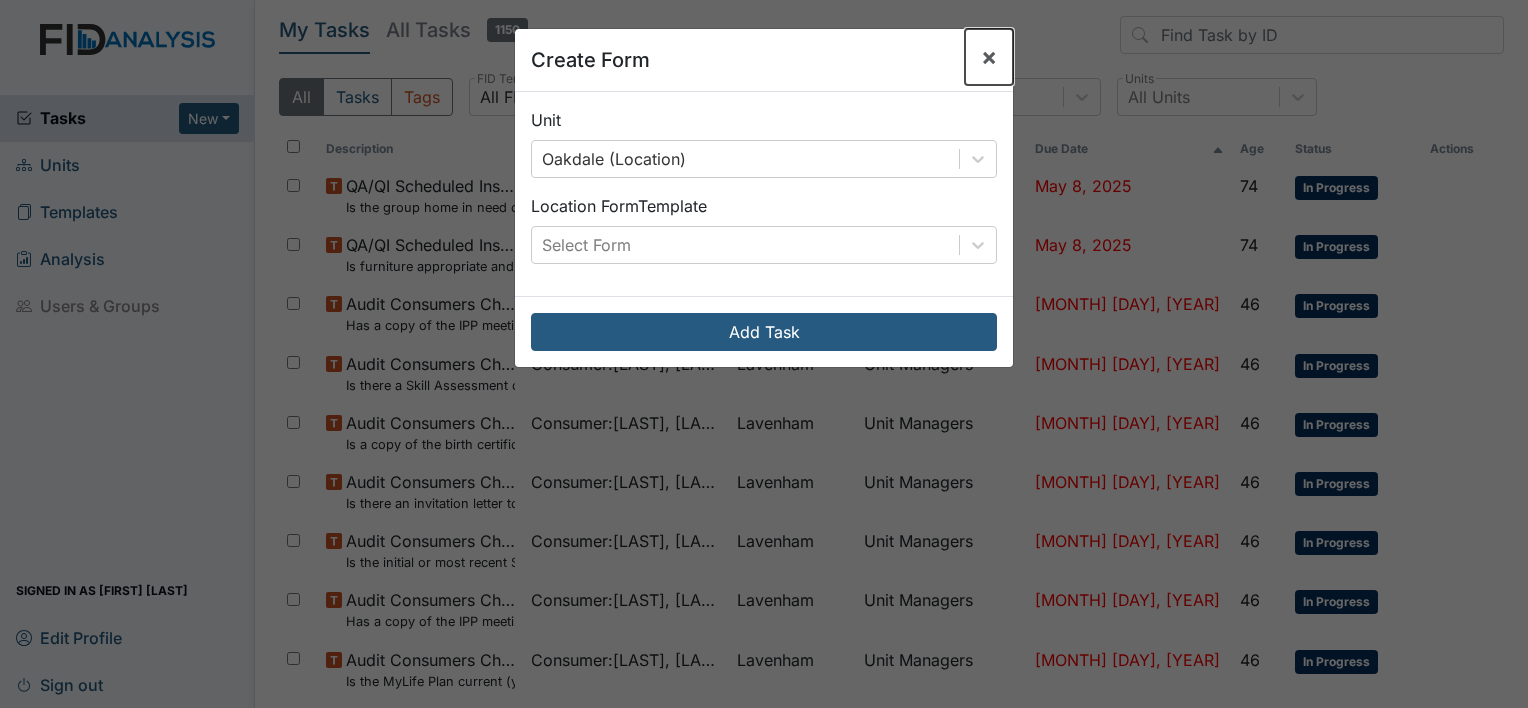 click on "×" at bounding box center [989, 56] 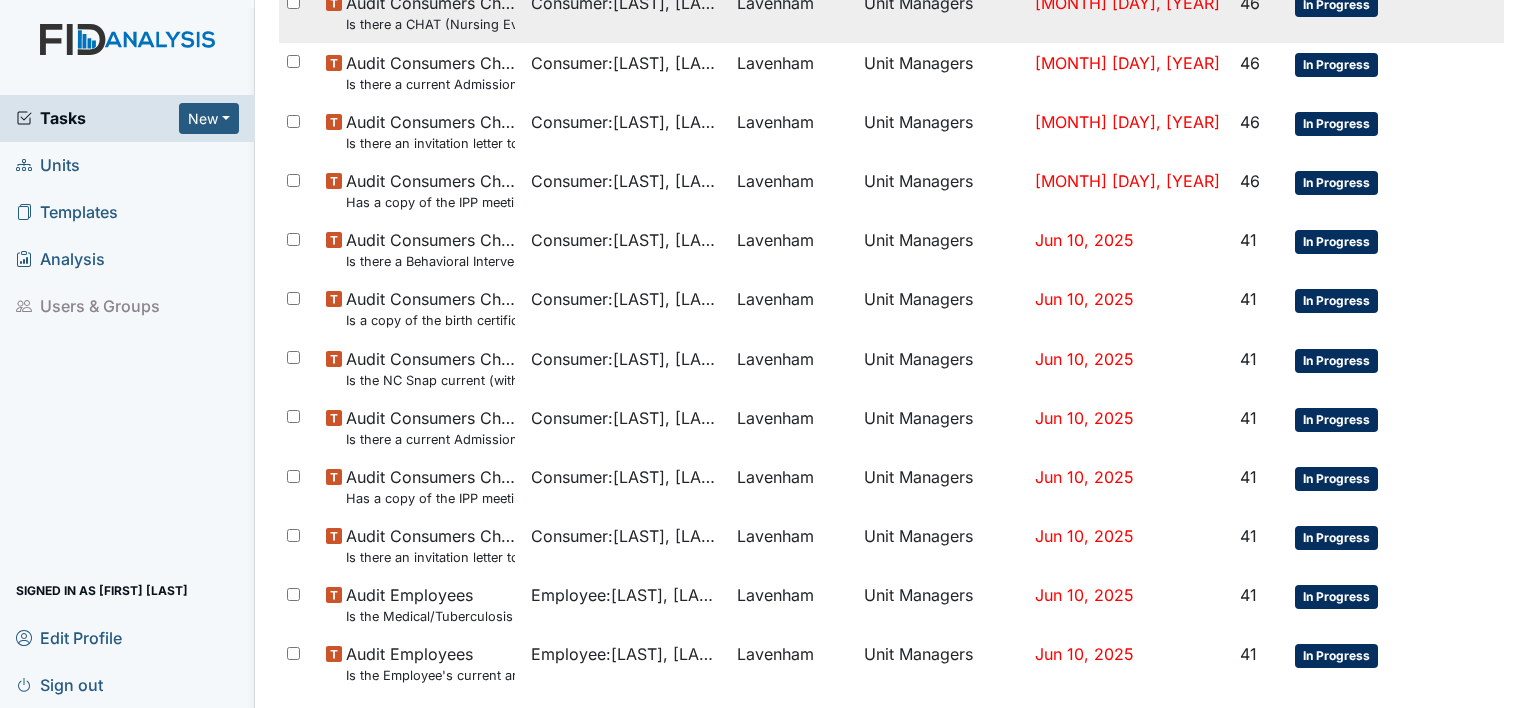 scroll, scrollTop: 1320, scrollLeft: 0, axis: vertical 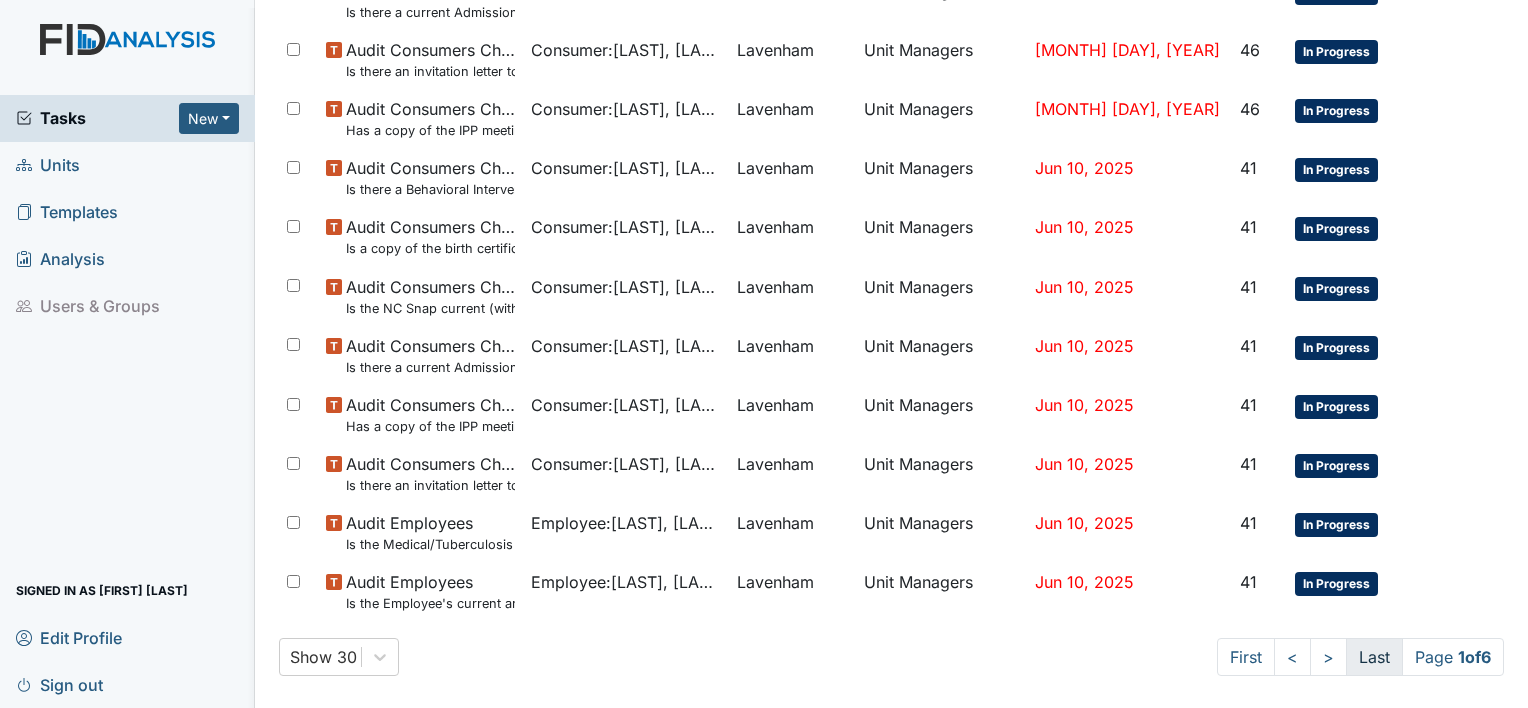 click on "Last" at bounding box center [1246, 657] 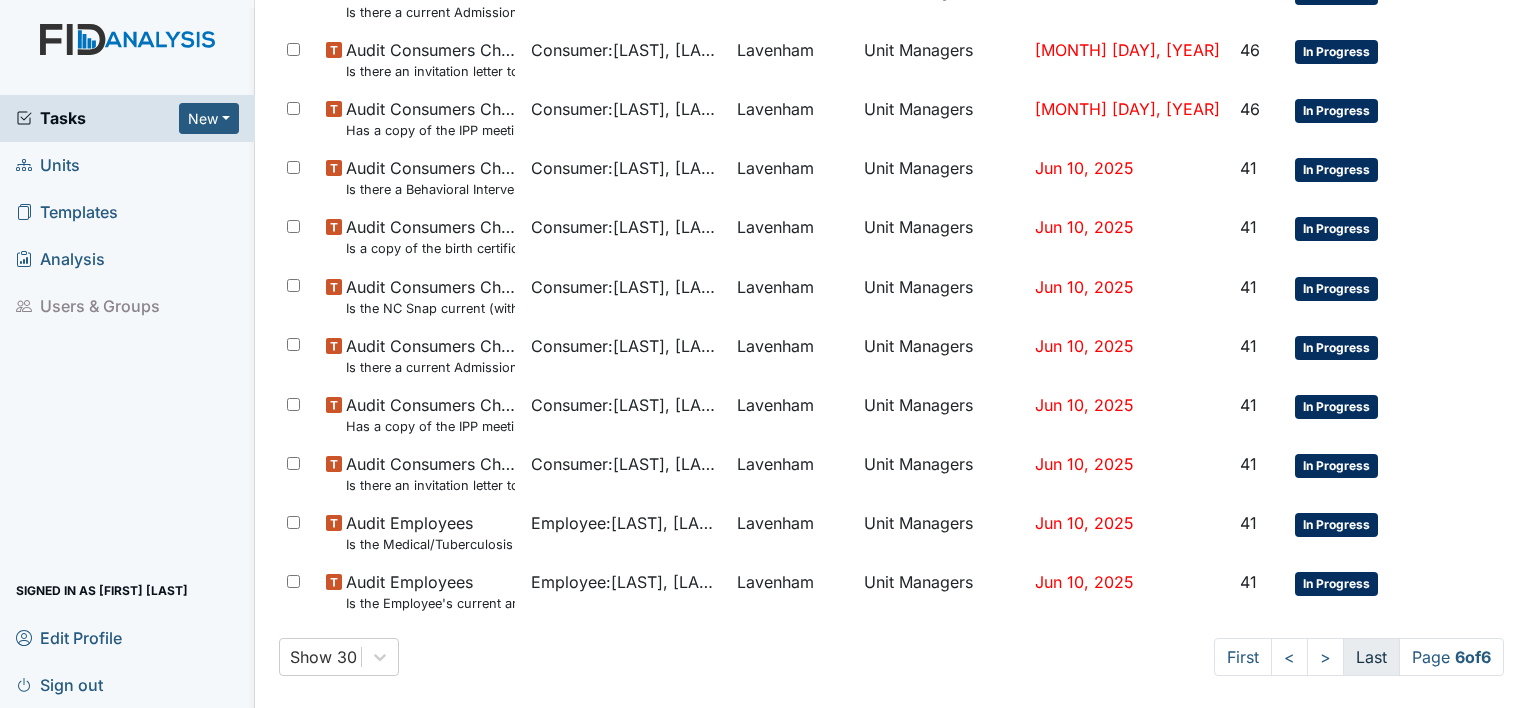scroll, scrollTop: 0, scrollLeft: 0, axis: both 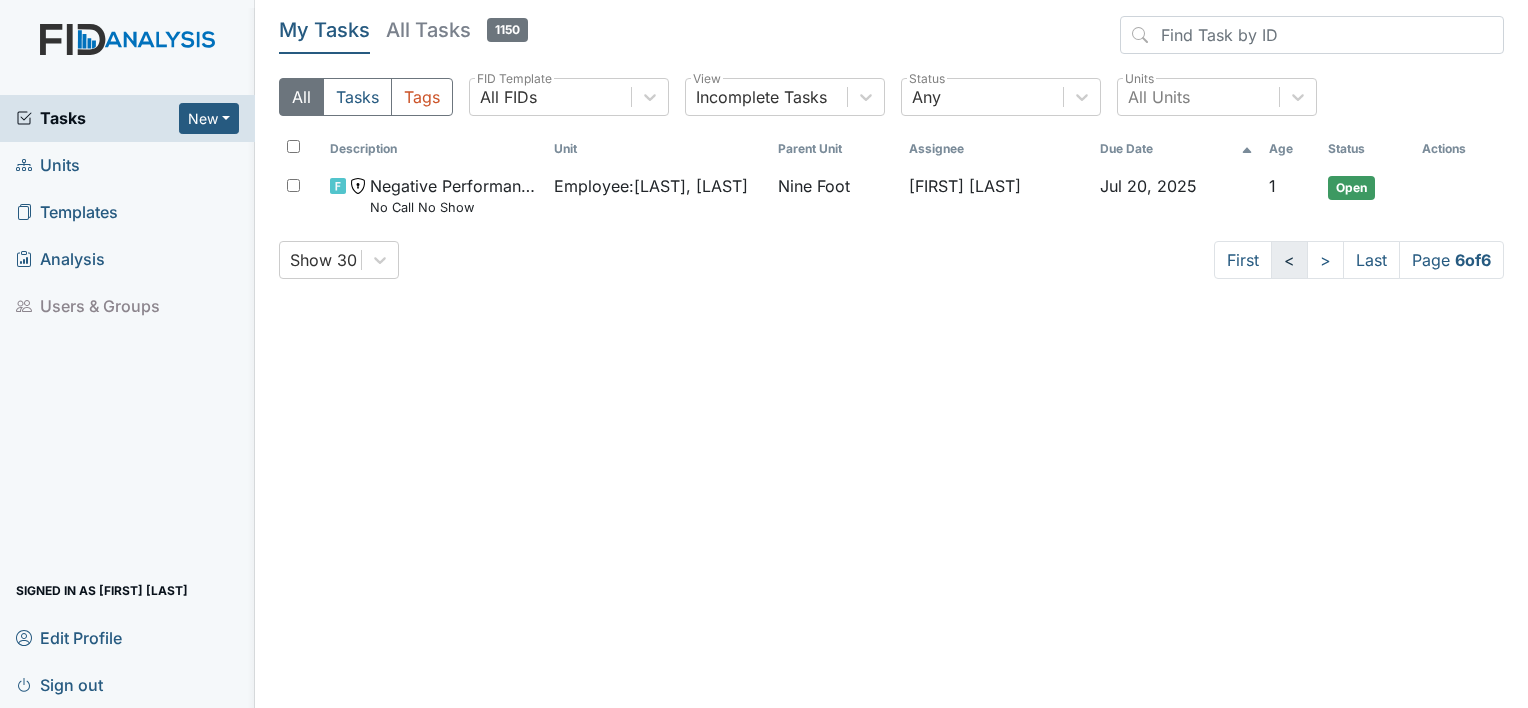 click on "<" at bounding box center [1243, 260] 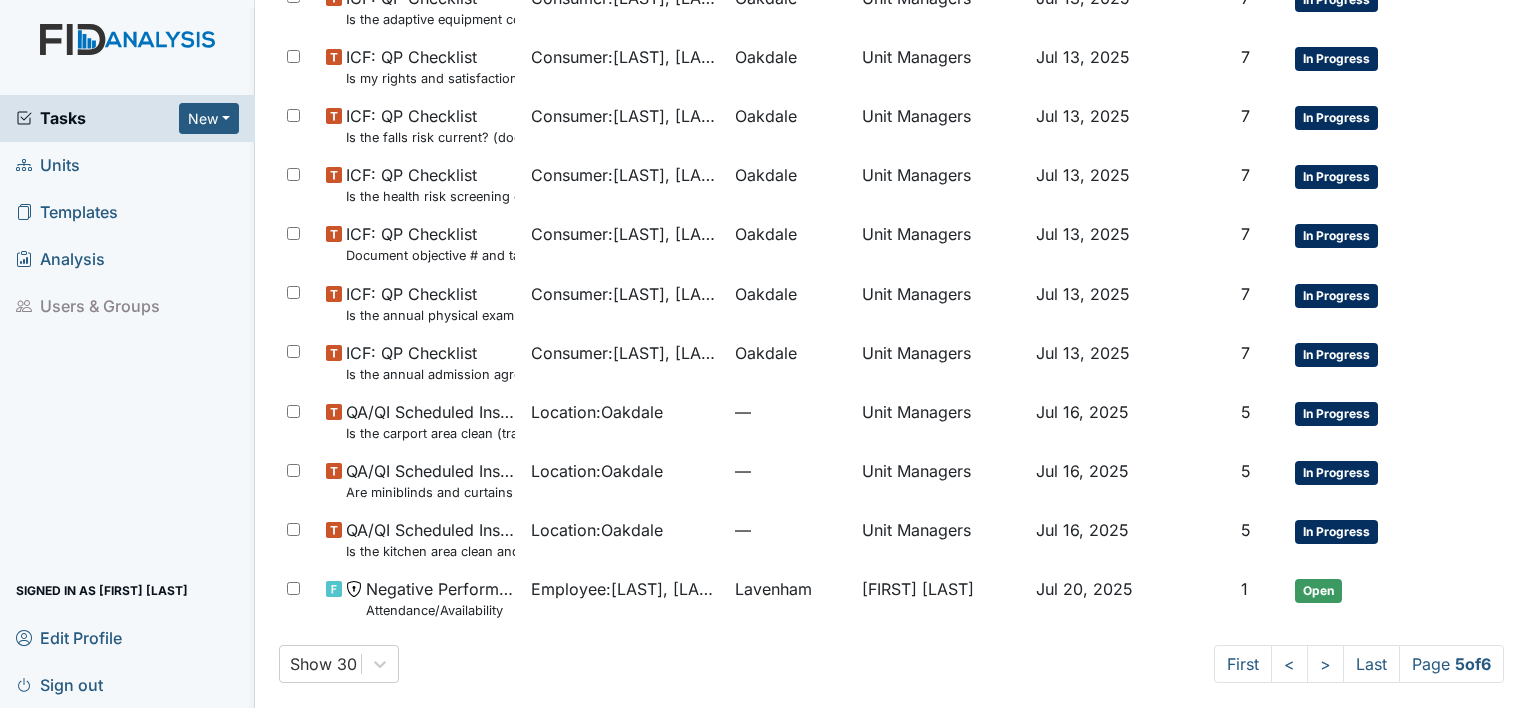 scroll, scrollTop: 1320, scrollLeft: 0, axis: vertical 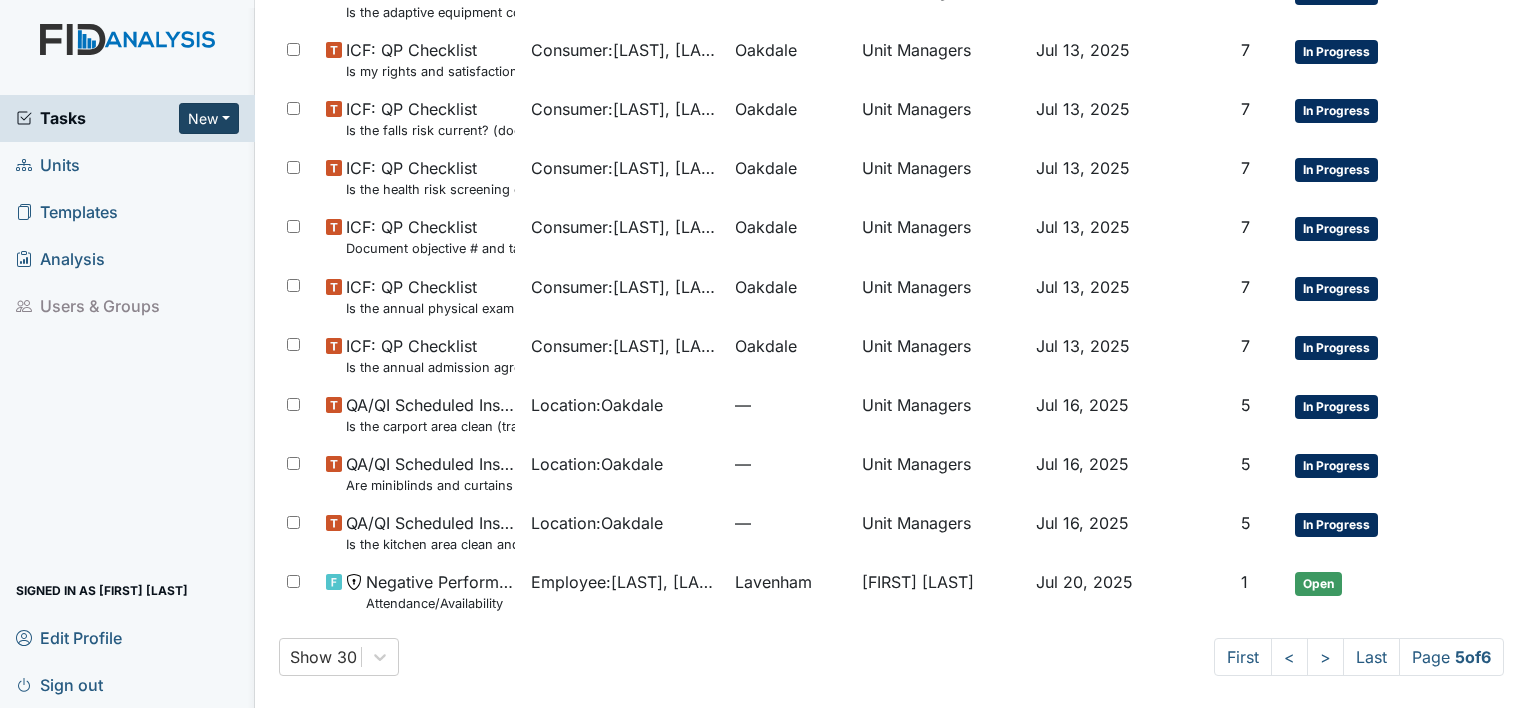 click on "New" at bounding box center (209, 118) 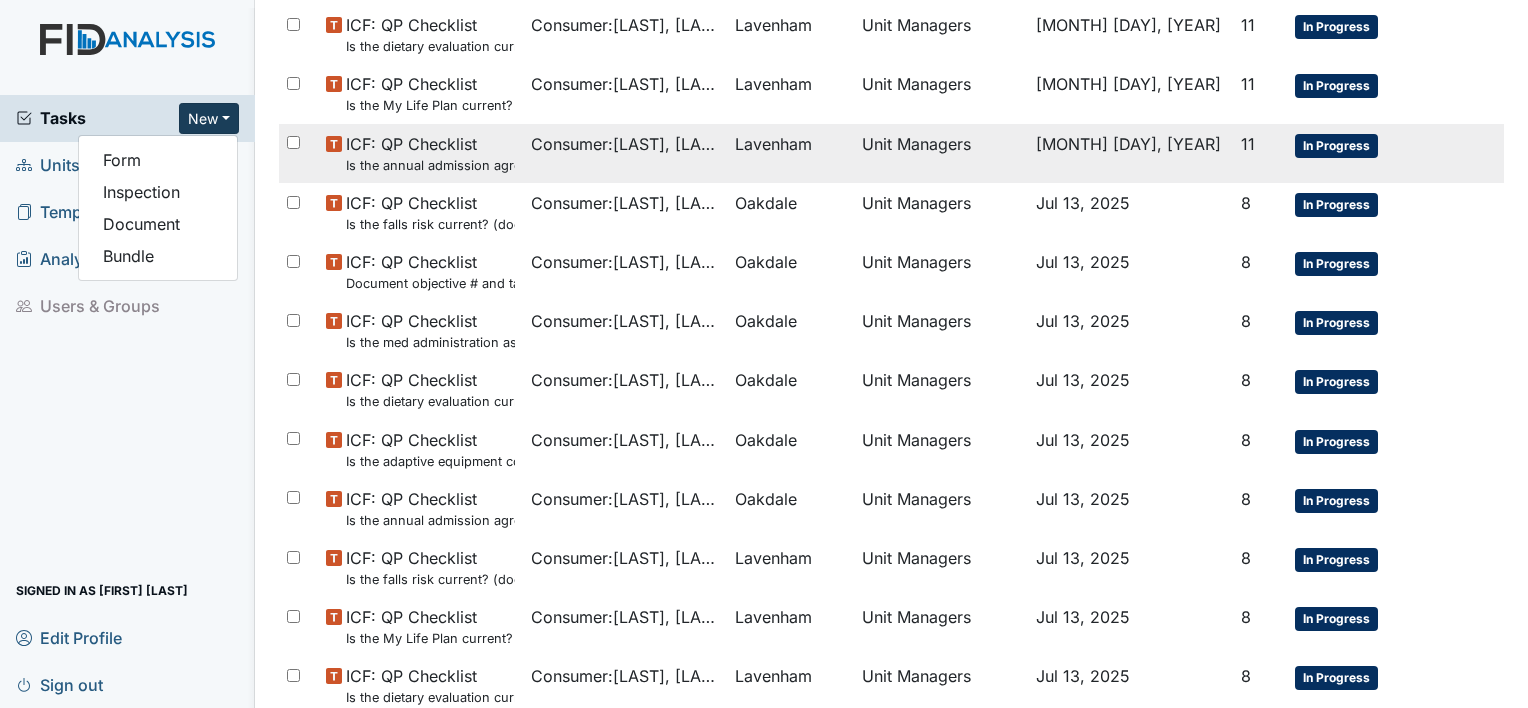 scroll, scrollTop: 0, scrollLeft: 0, axis: both 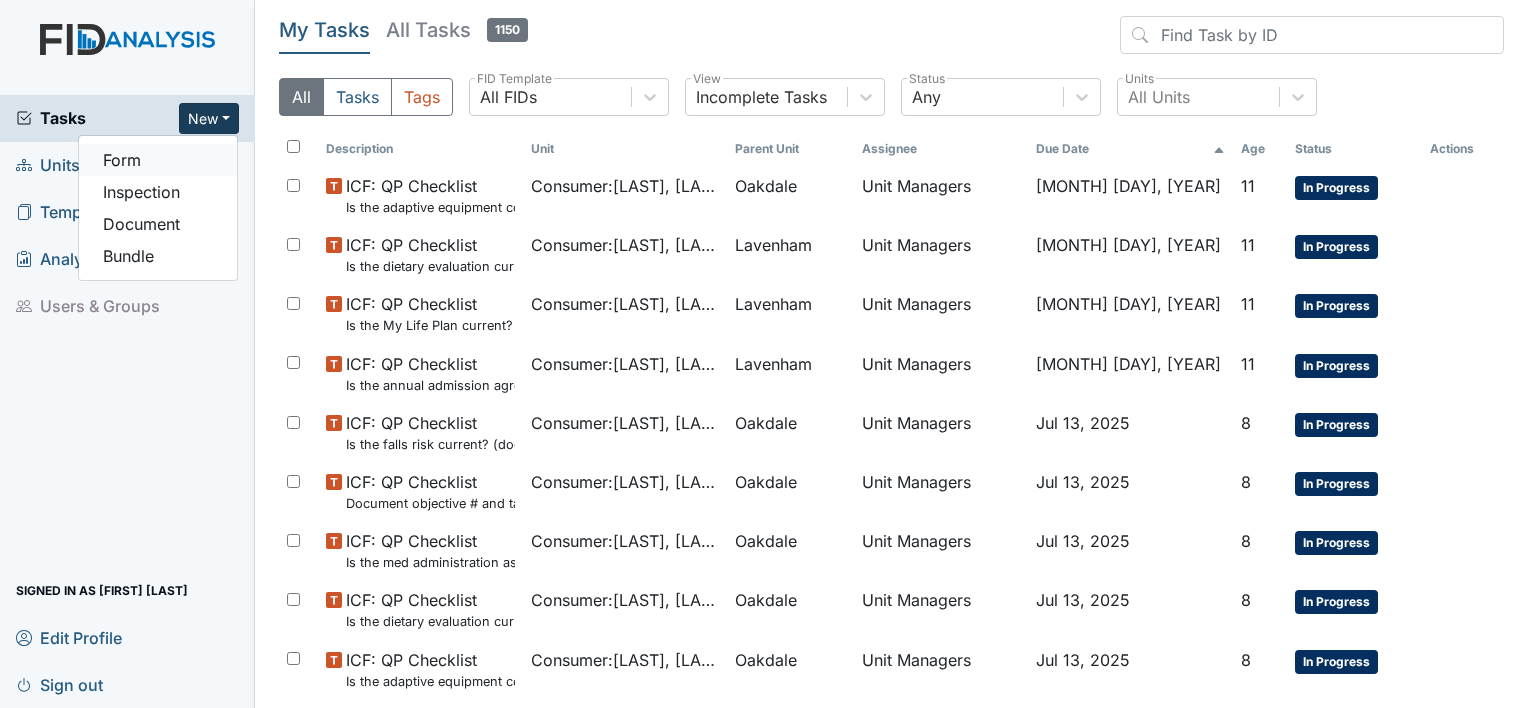 click on "Form" at bounding box center [158, 160] 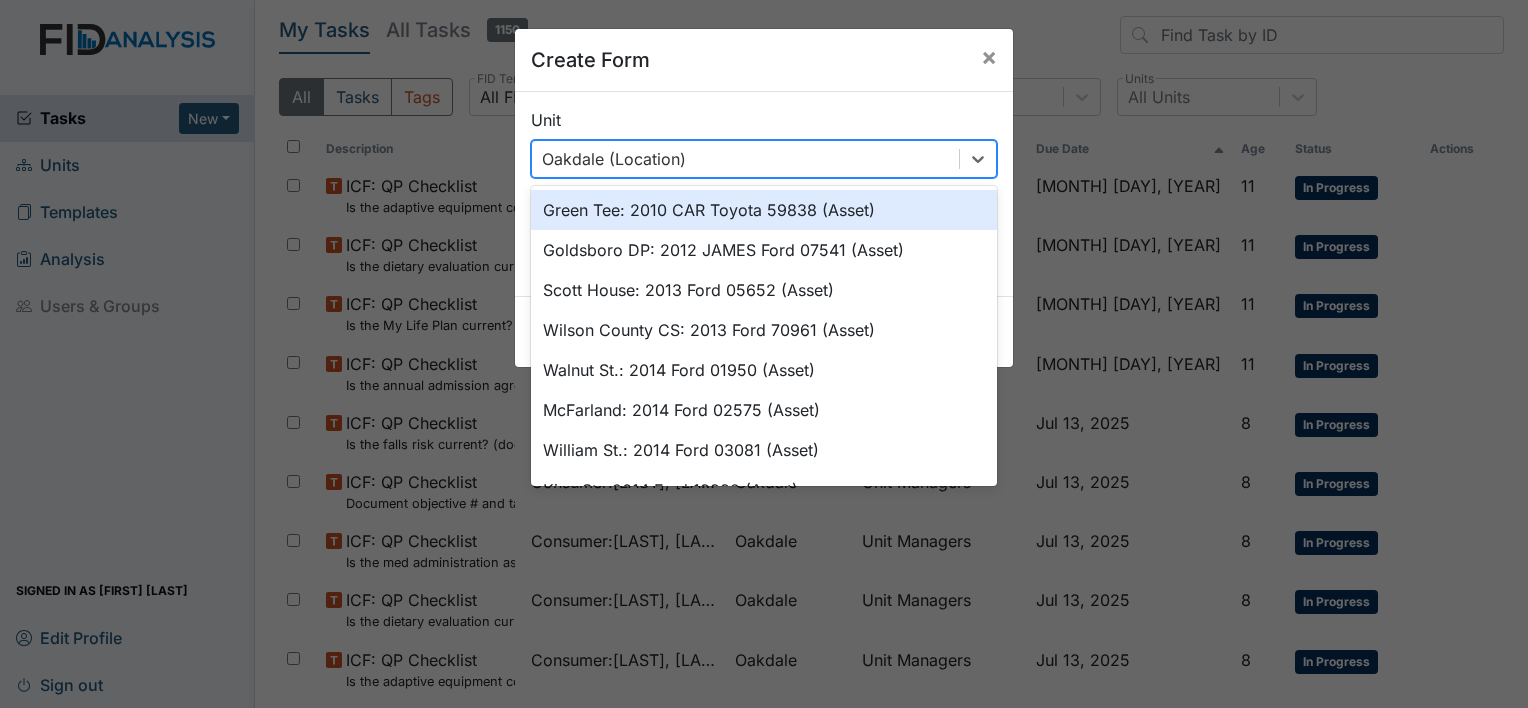 click on "Oakdale (Location)" at bounding box center (745, 159) 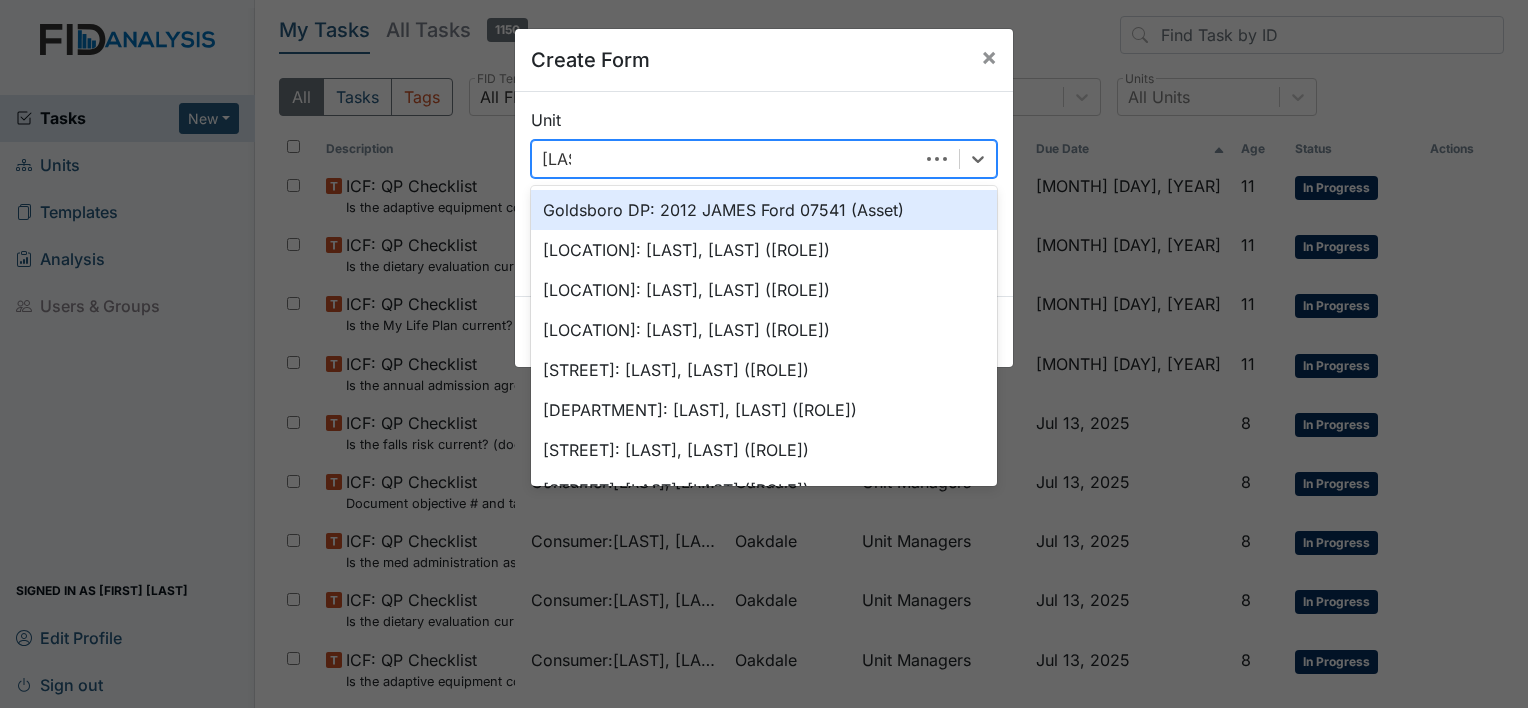 type on "Jash" 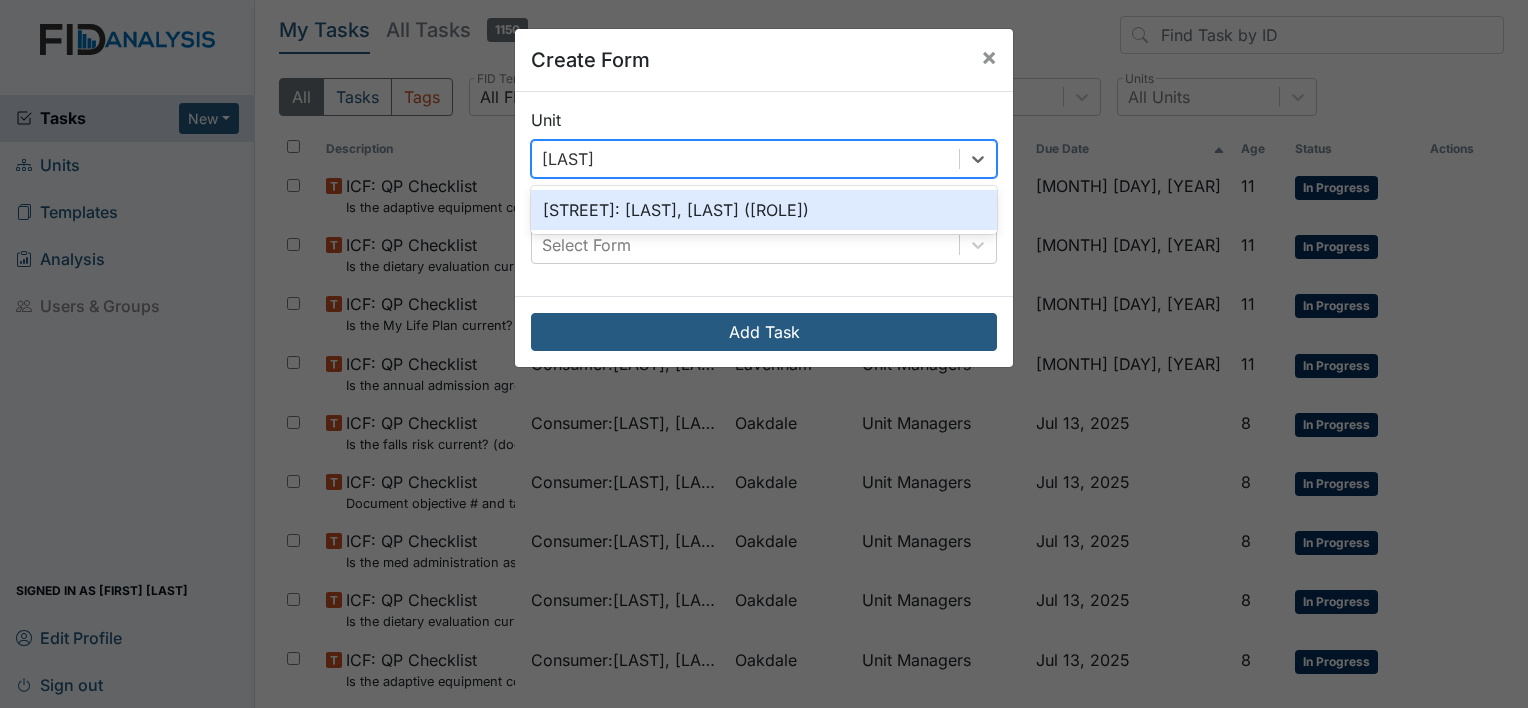 click on "Nine Foot: Hopkins, Jashayla (Employee)" at bounding box center (764, 210) 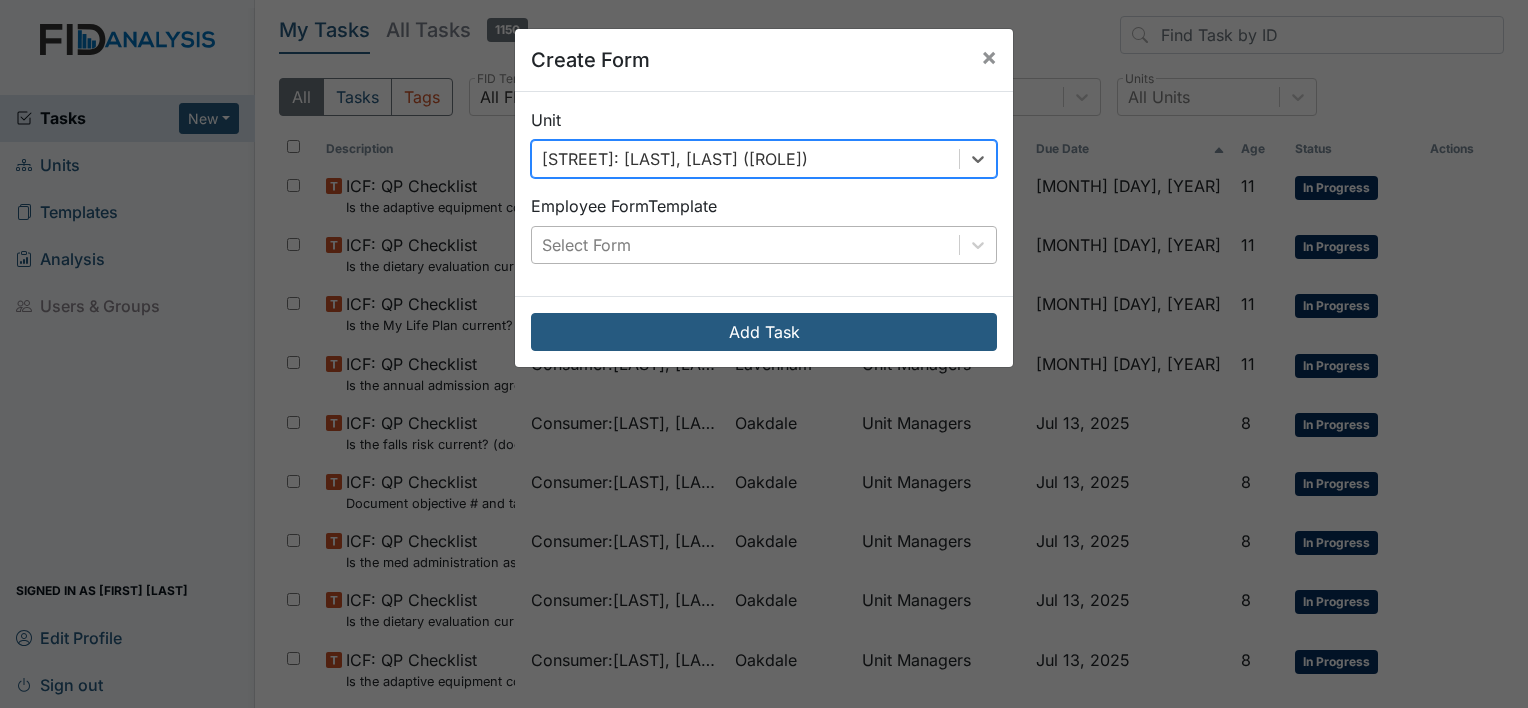 click on "Select Form" at bounding box center (745, 245) 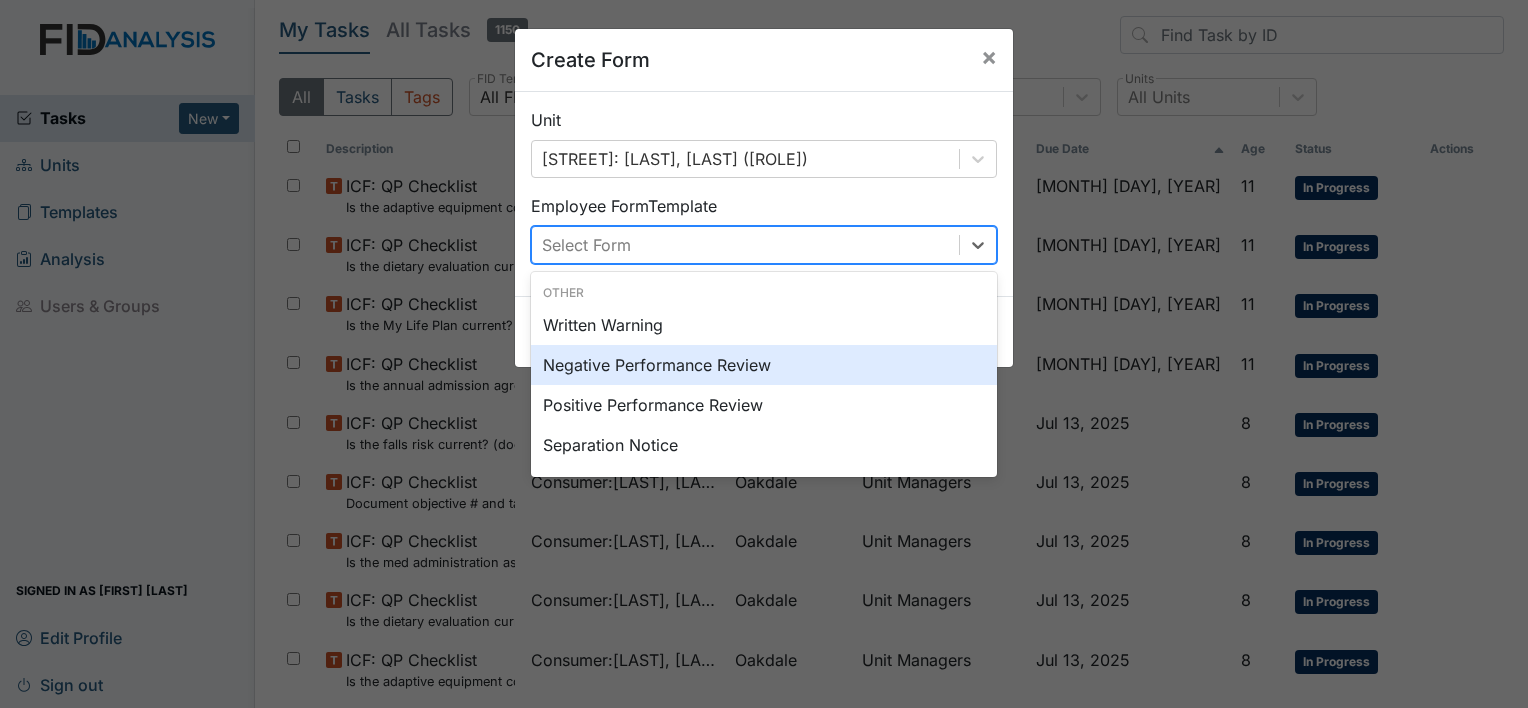 click on "Negative Performance Review" at bounding box center [764, 365] 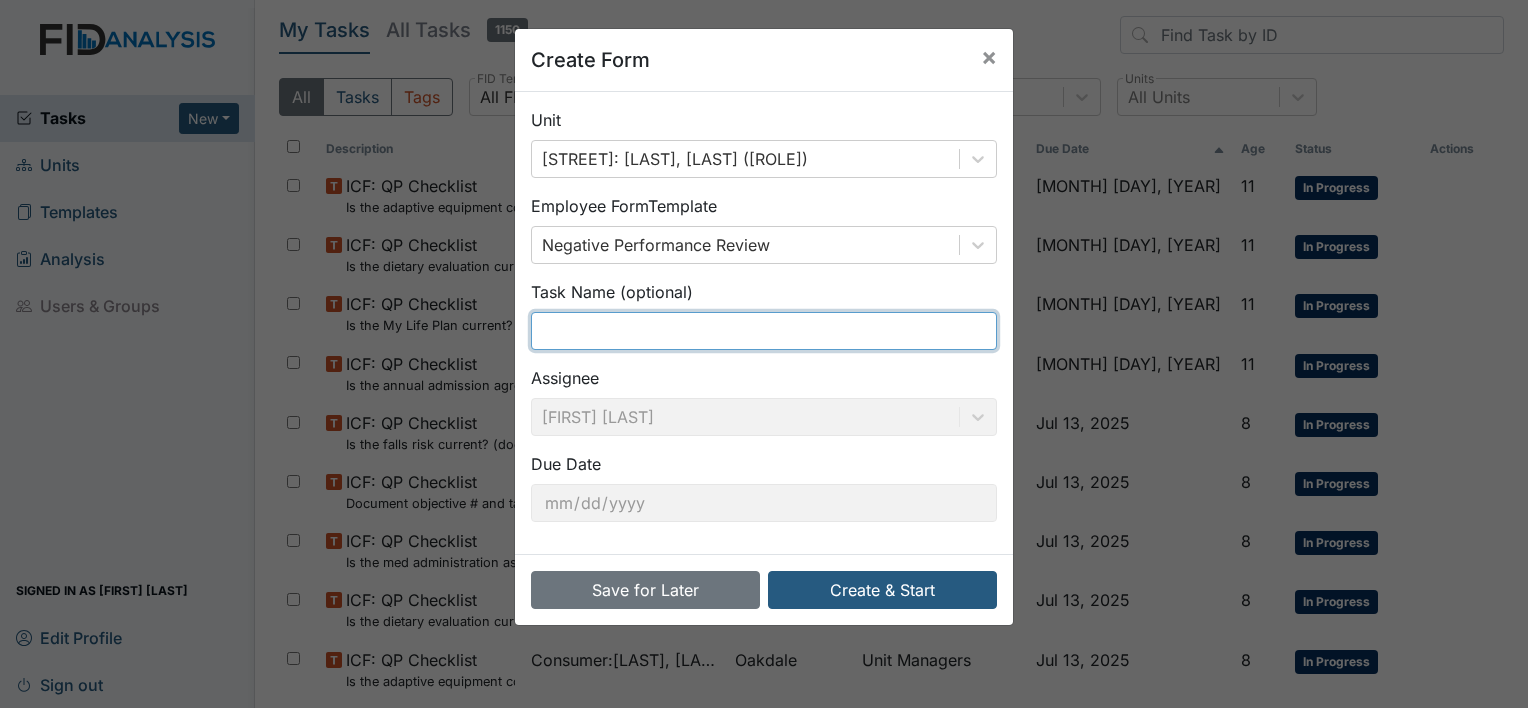 click at bounding box center (764, 331) 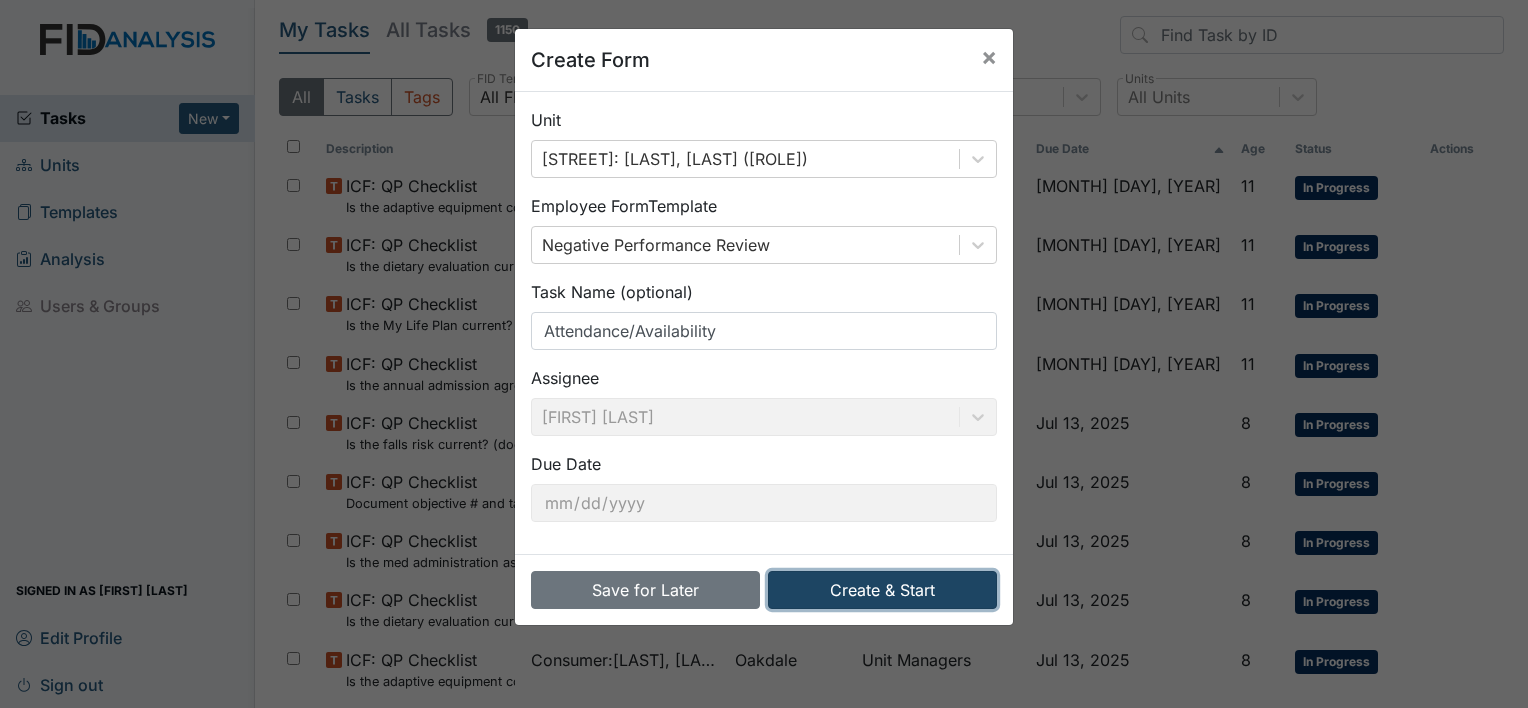 click on "Create & Start" at bounding box center (882, 590) 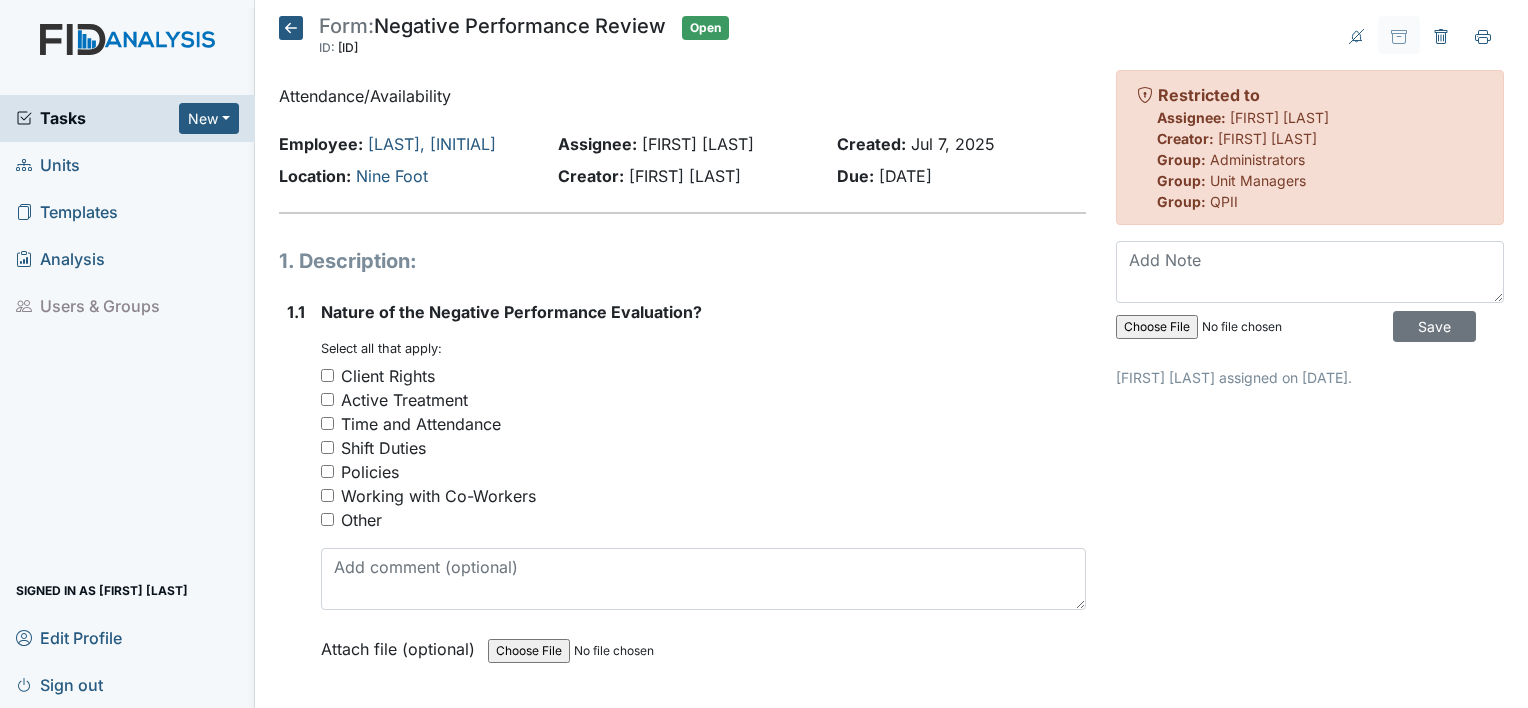 scroll, scrollTop: 0, scrollLeft: 0, axis: both 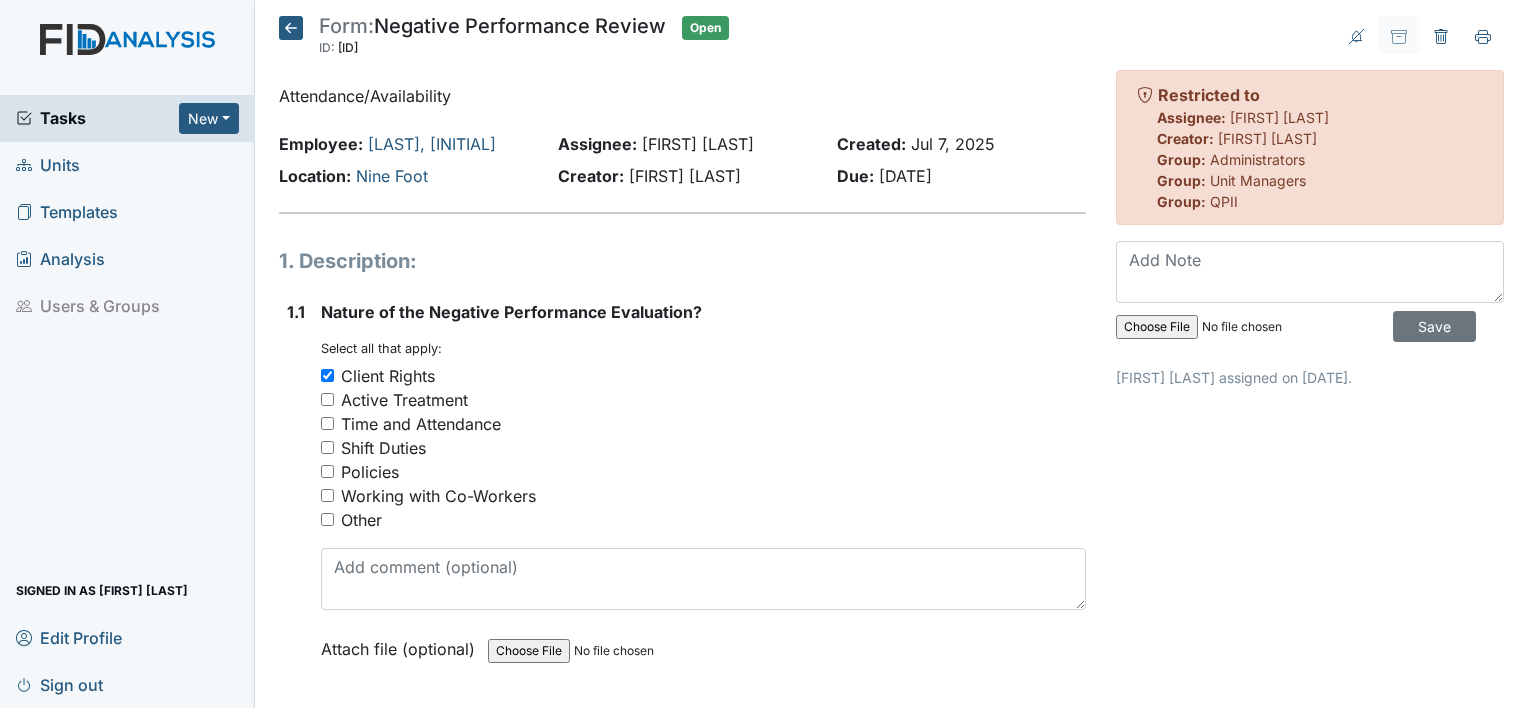 click on "Time and Attendance" at bounding box center [327, 423] 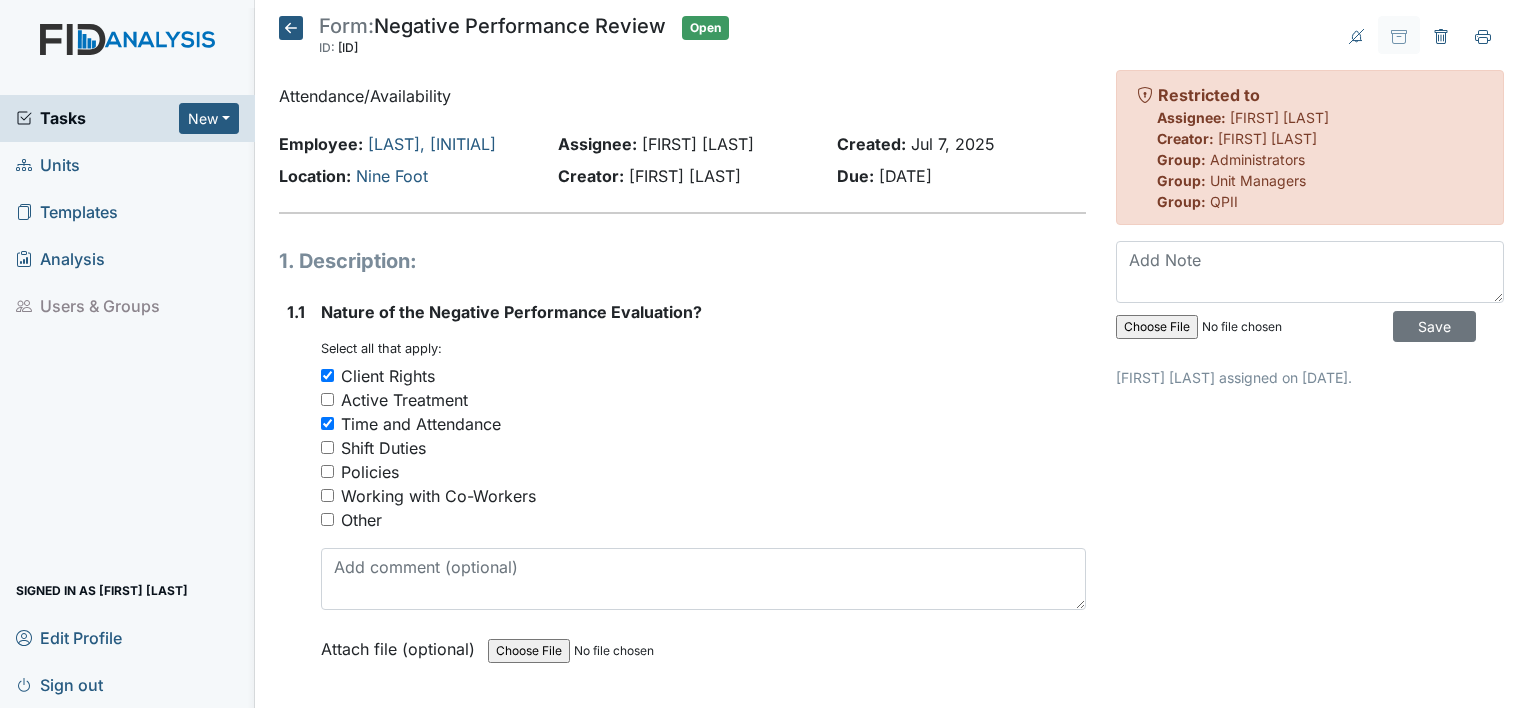 click on "Policies" at bounding box center (327, 471) 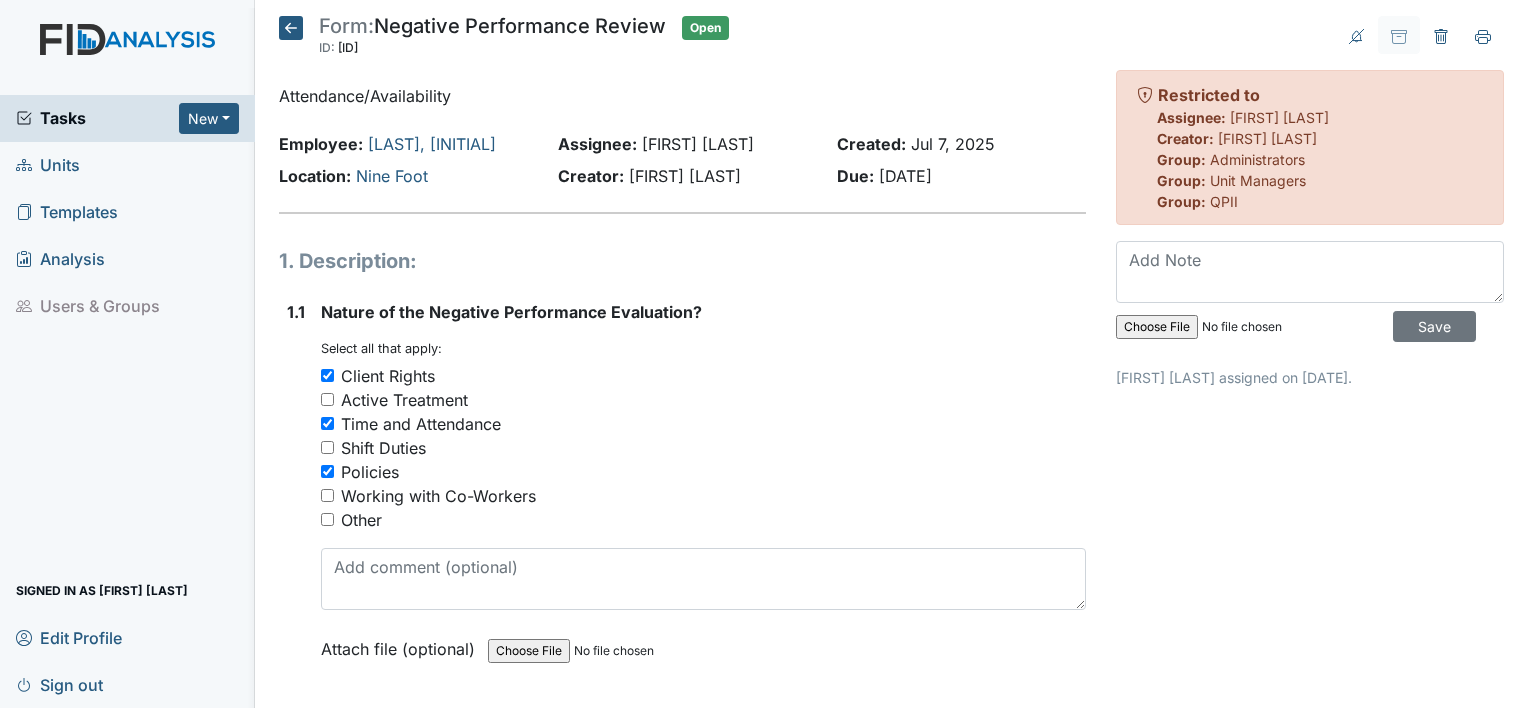 click on "Working with Co-Workers" at bounding box center (327, 495) 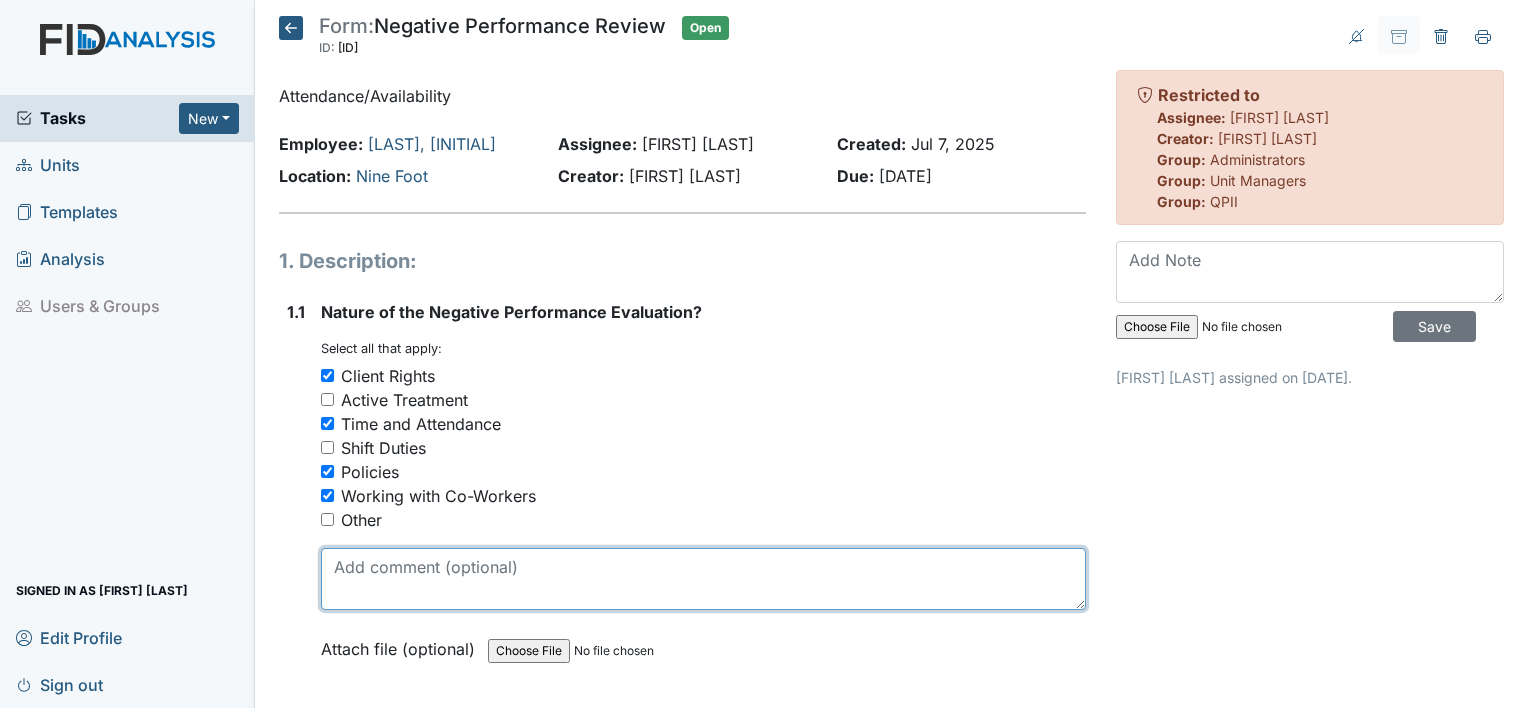 click at bounding box center [703, 579] 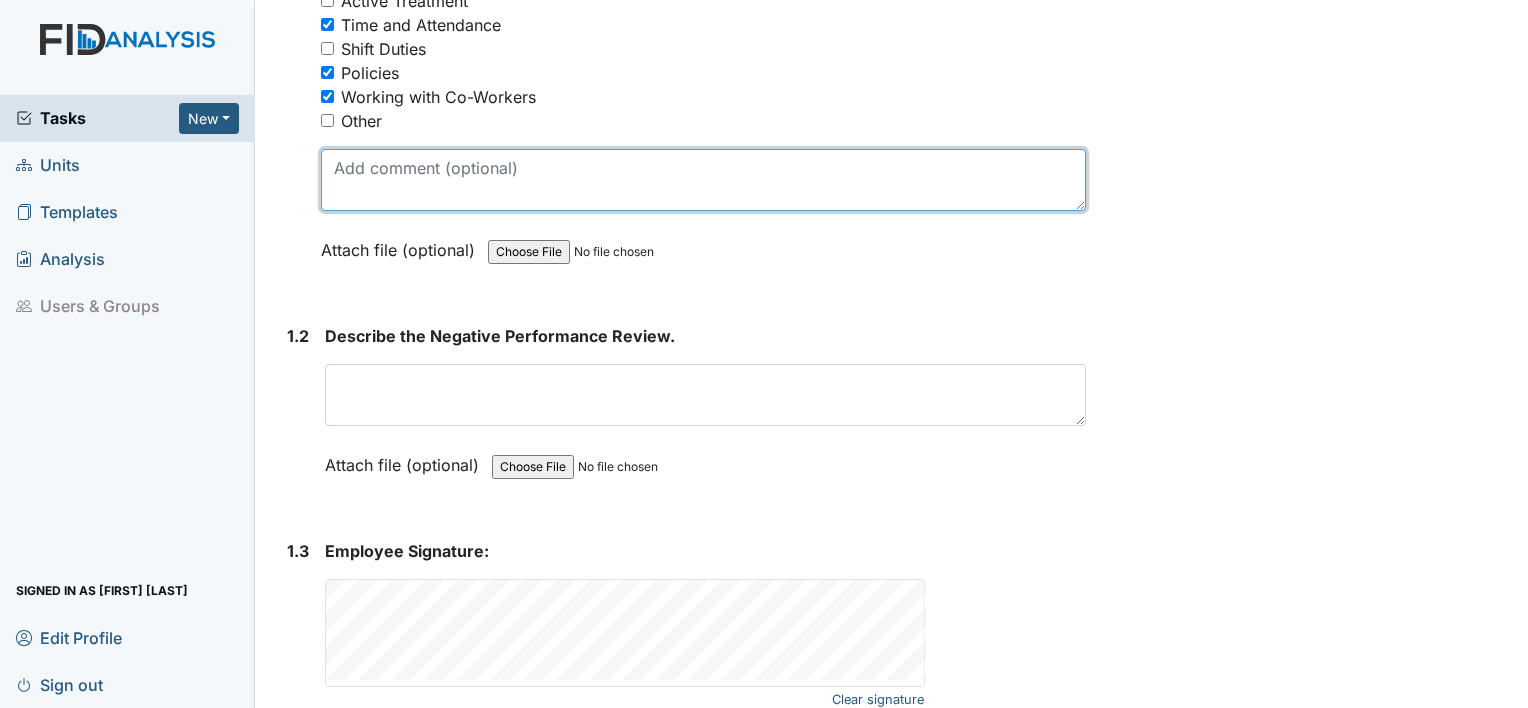 scroll, scrollTop: 400, scrollLeft: 0, axis: vertical 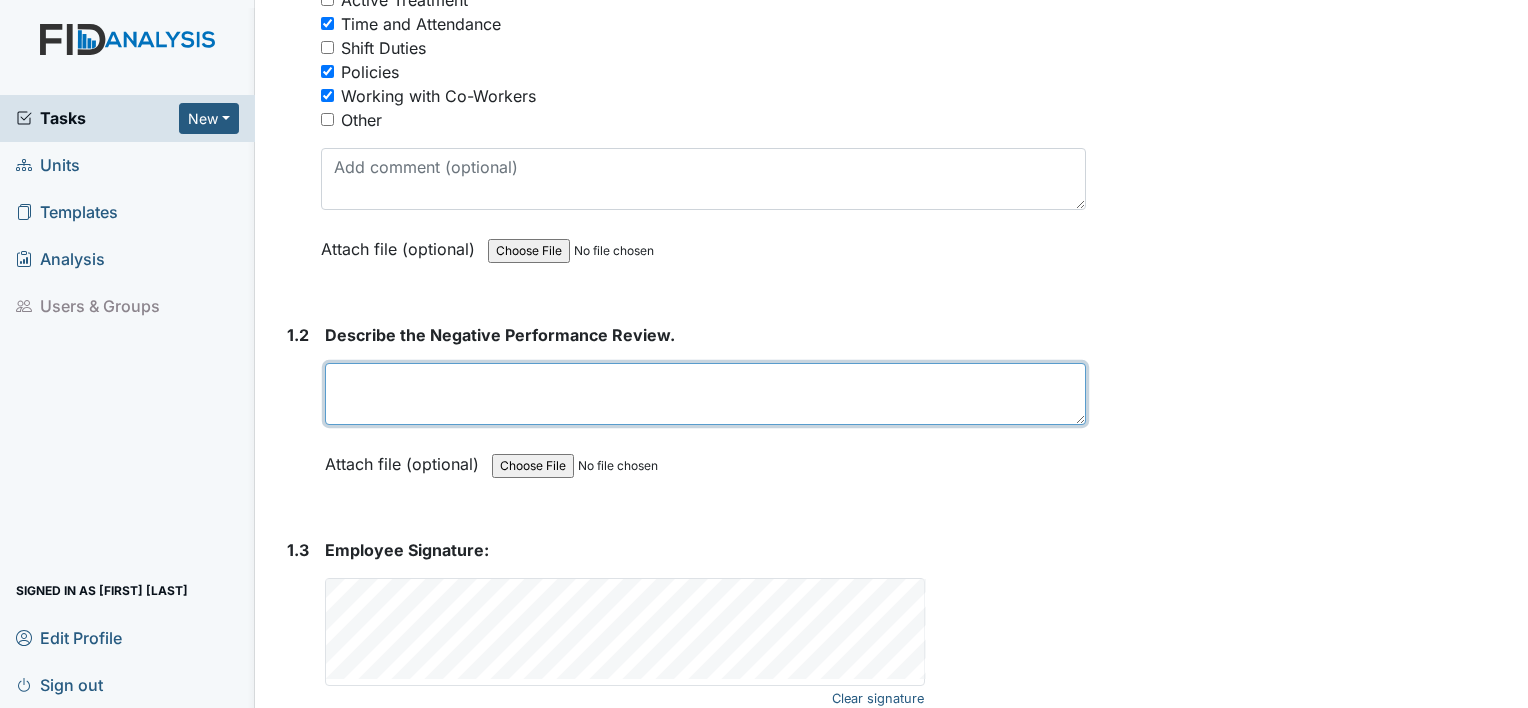 click at bounding box center [705, 394] 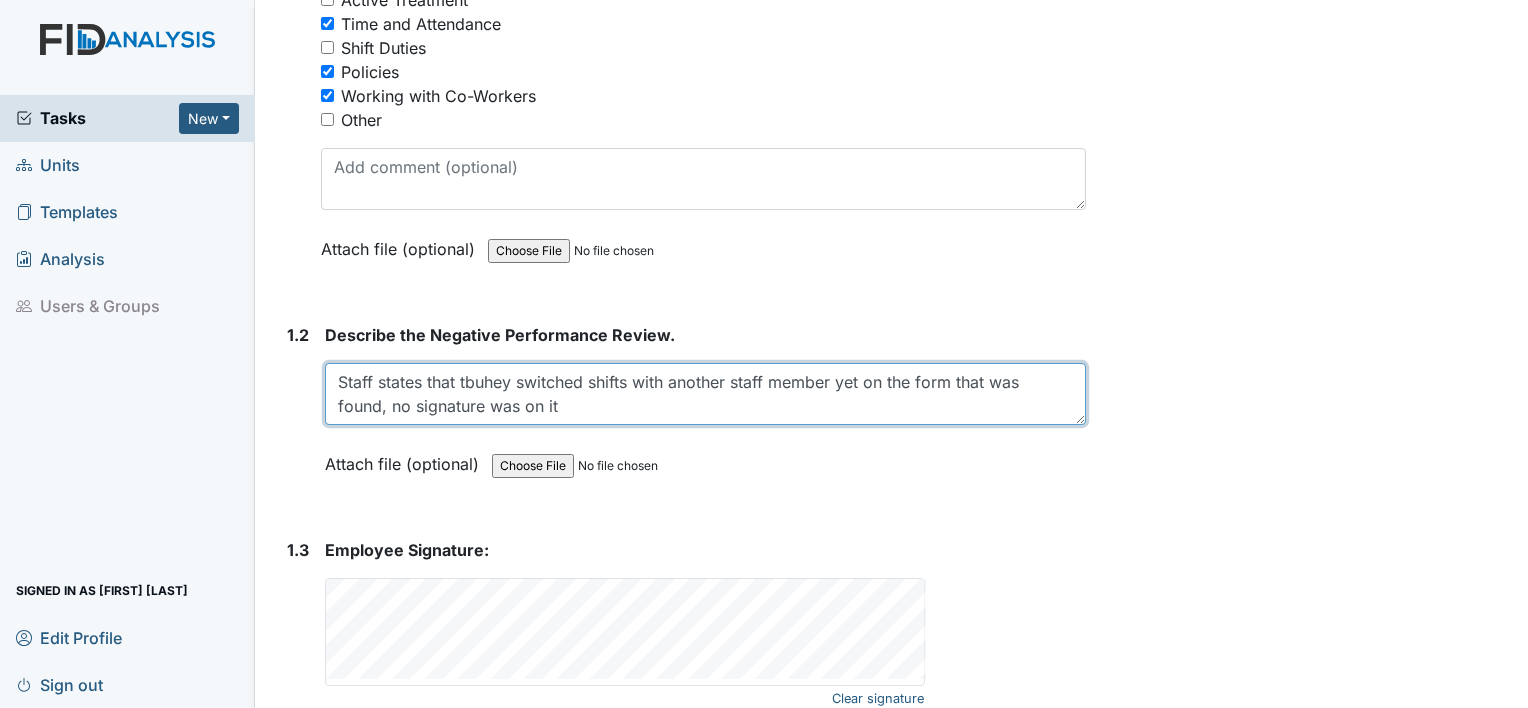 click on "Staff states that tbuhey switched shifts with another staff member yet on the form that was found, no signature was on it" at bounding box center [705, 394] 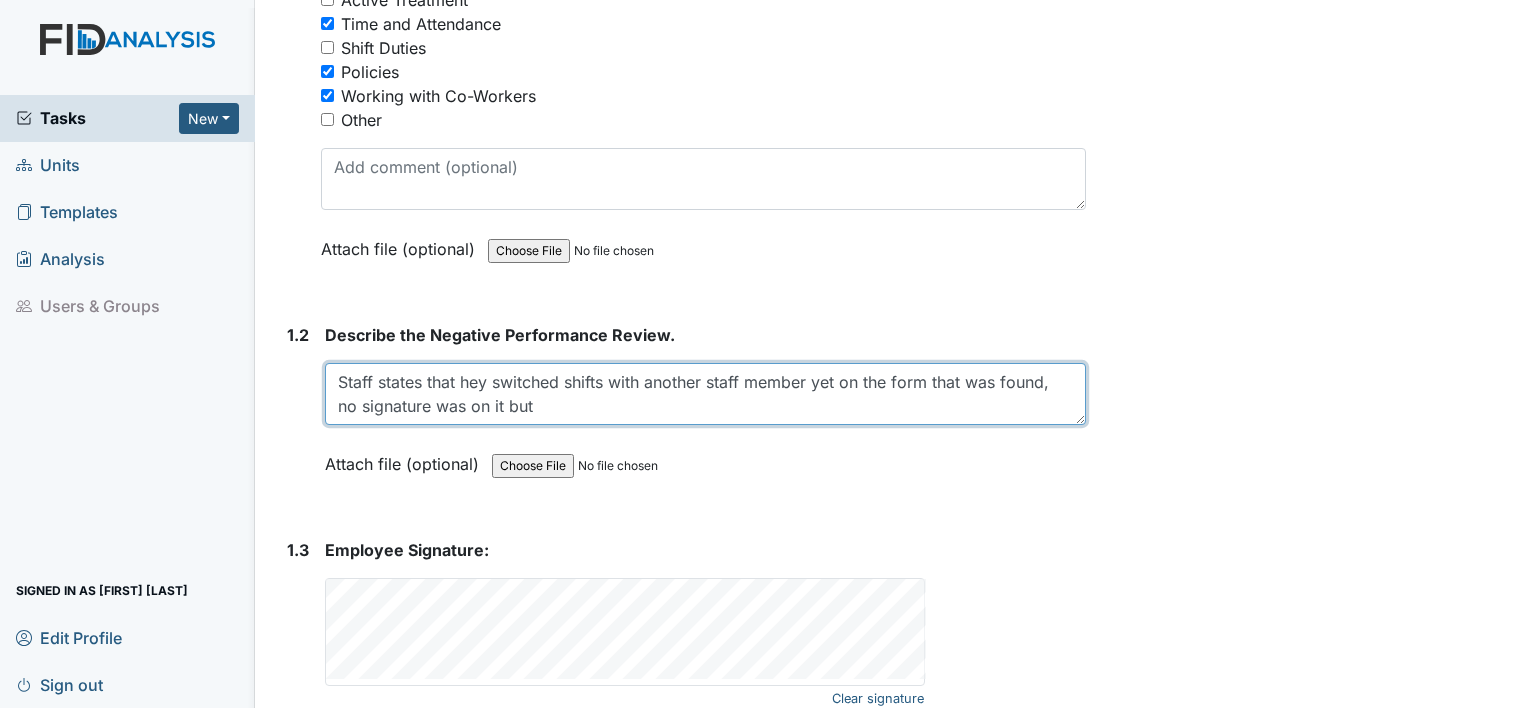 click on "Staff states that hey switched shifts with another staff member yet on the form that was found, no signature was on it but" at bounding box center (705, 394) 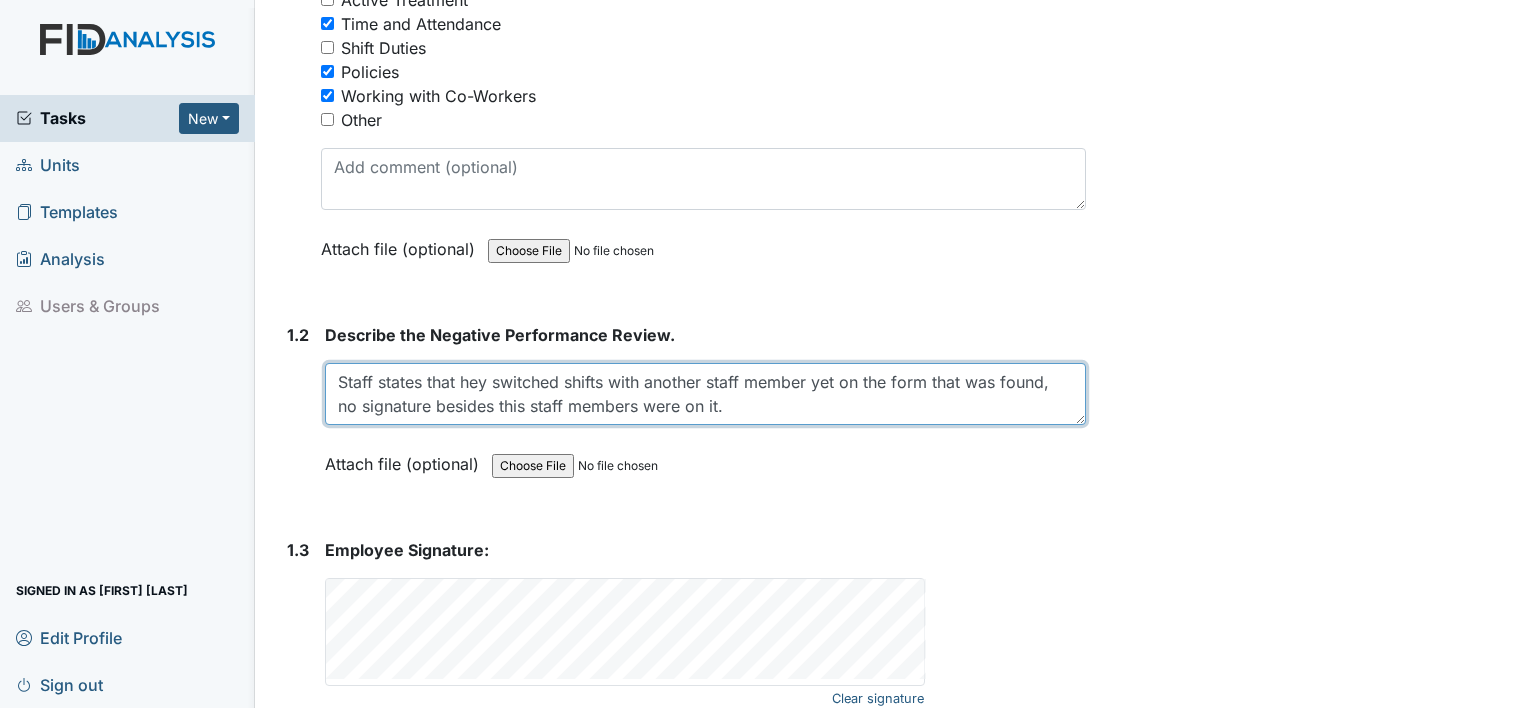 click on "Staff states that hey switched shifts with another staff member yet on the form that was found, no signature besides this staff members were on it." at bounding box center (705, 394) 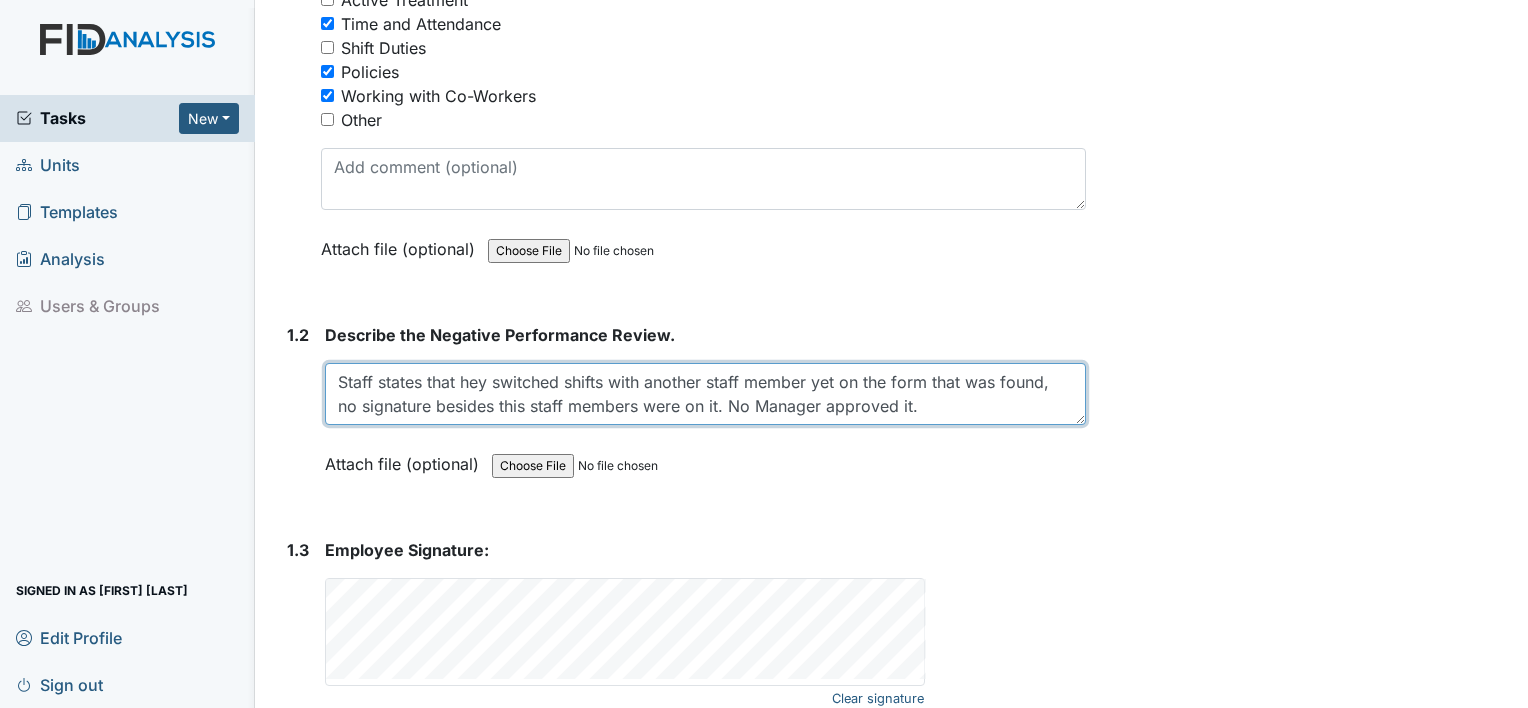 scroll, scrollTop: 488, scrollLeft: 0, axis: vertical 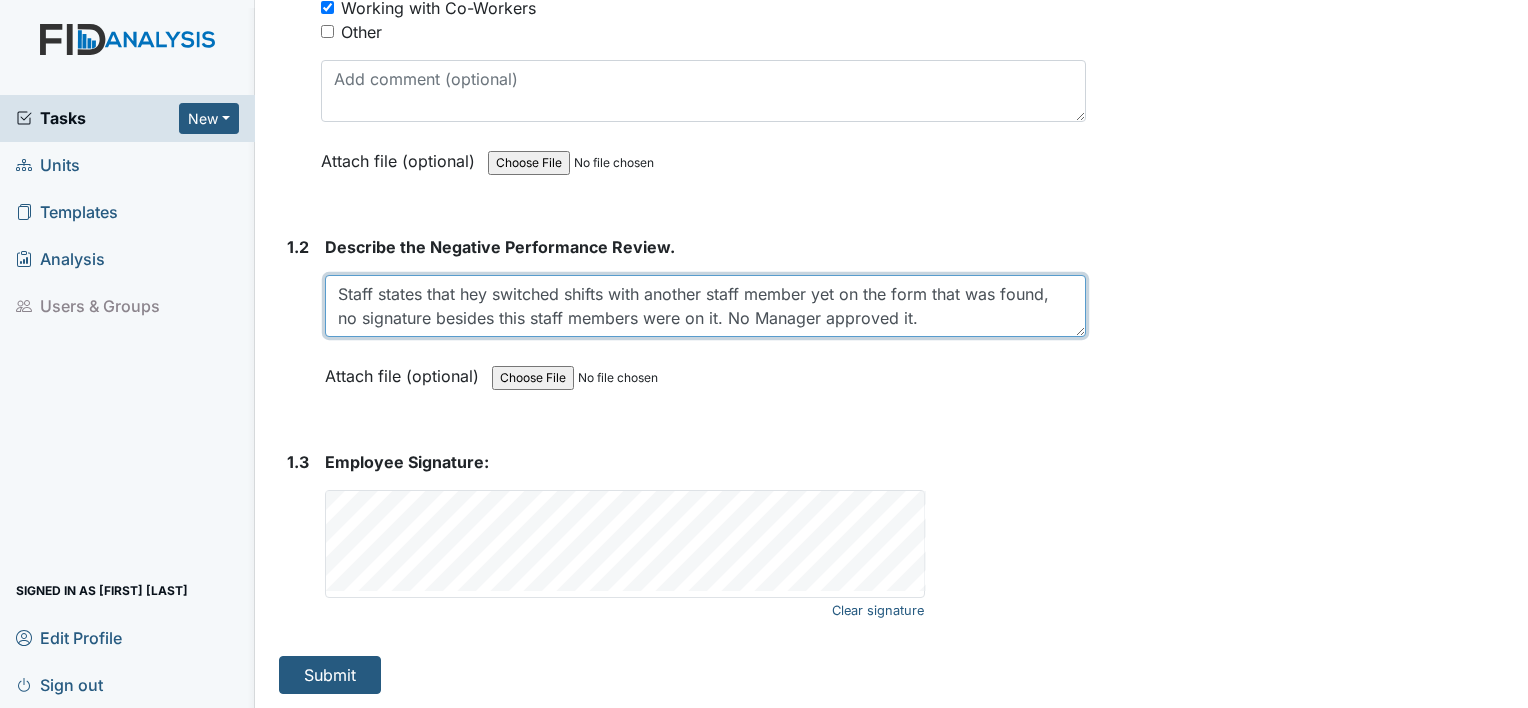 type on "Staff states that hey switched shifts with another staff member yet on the form that was found, no signature besides this staff members were on it. No Manager approved it." 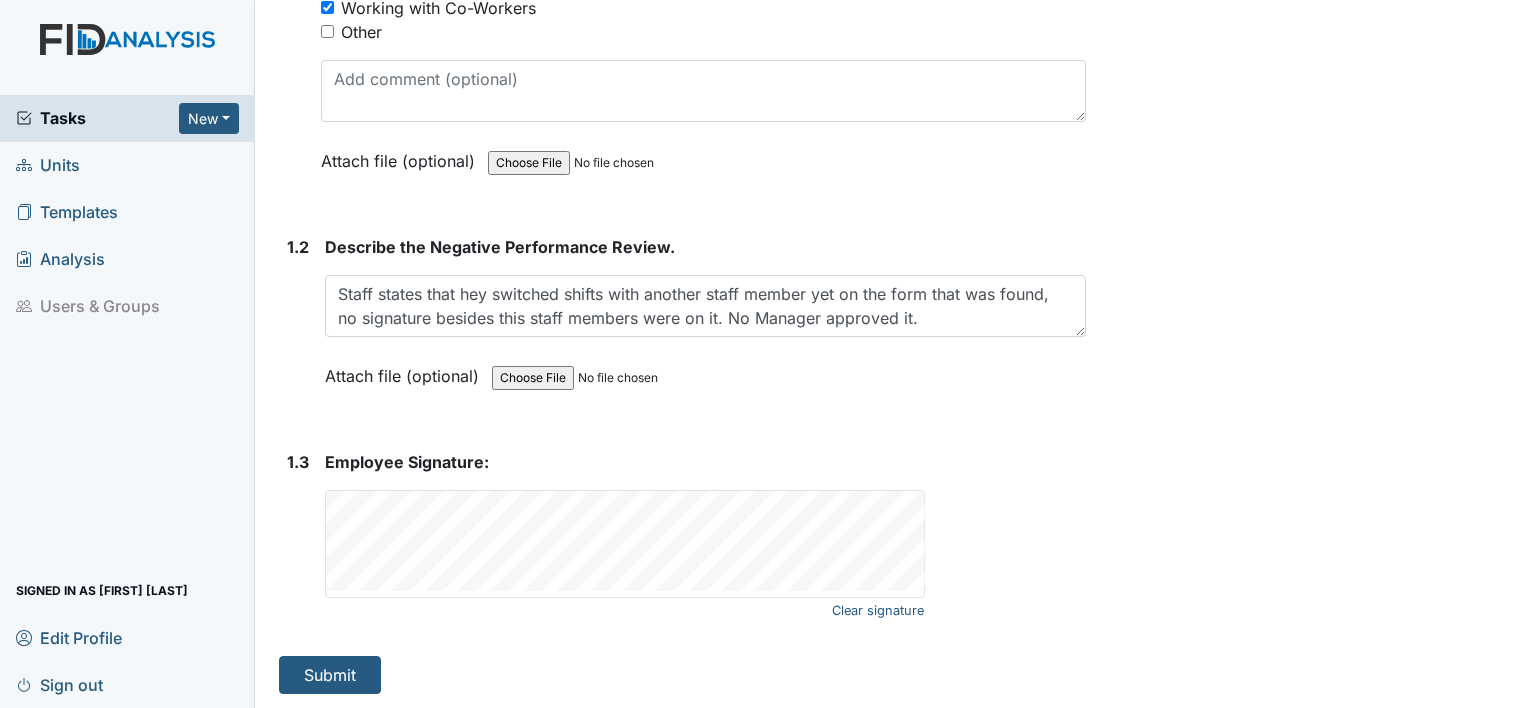 click on "Tasks" at bounding box center (97, 118) 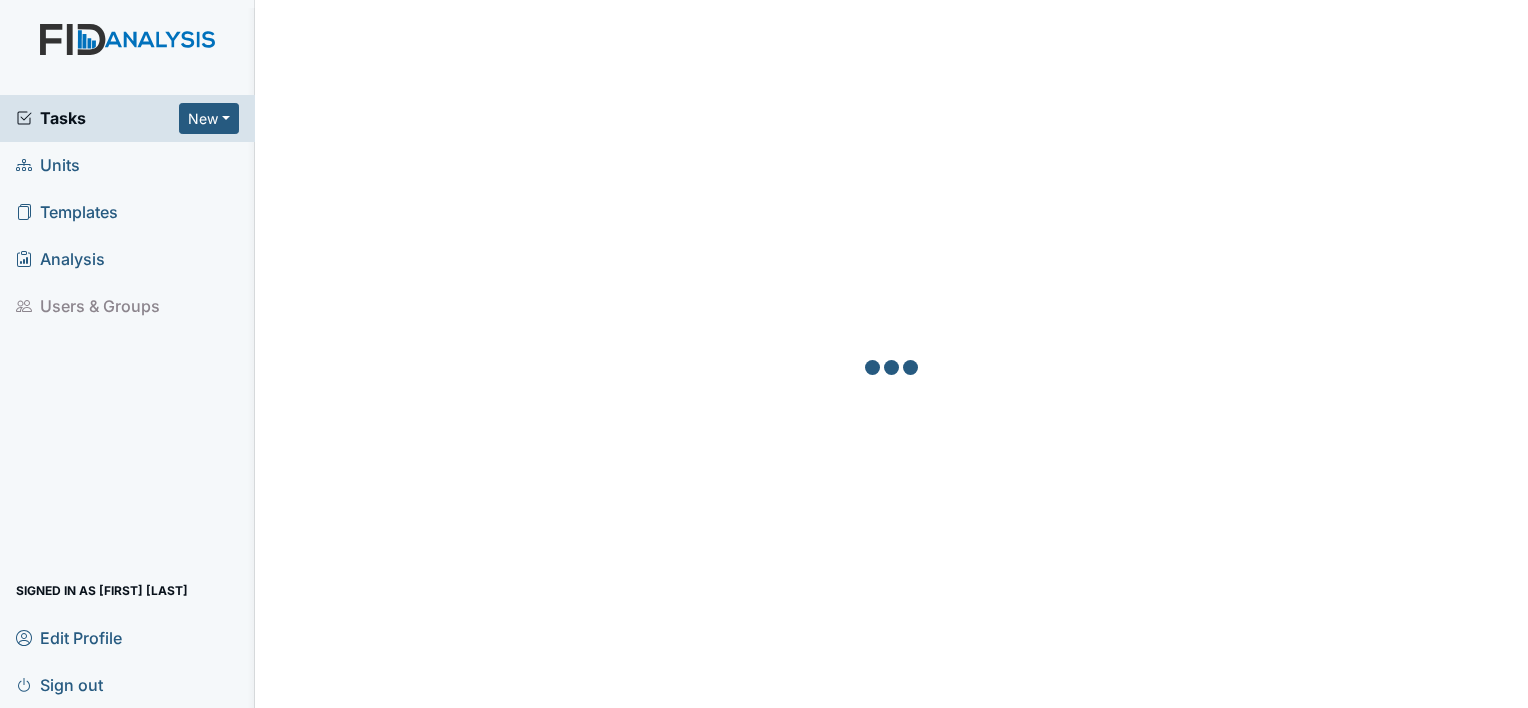 scroll, scrollTop: 0, scrollLeft: 0, axis: both 